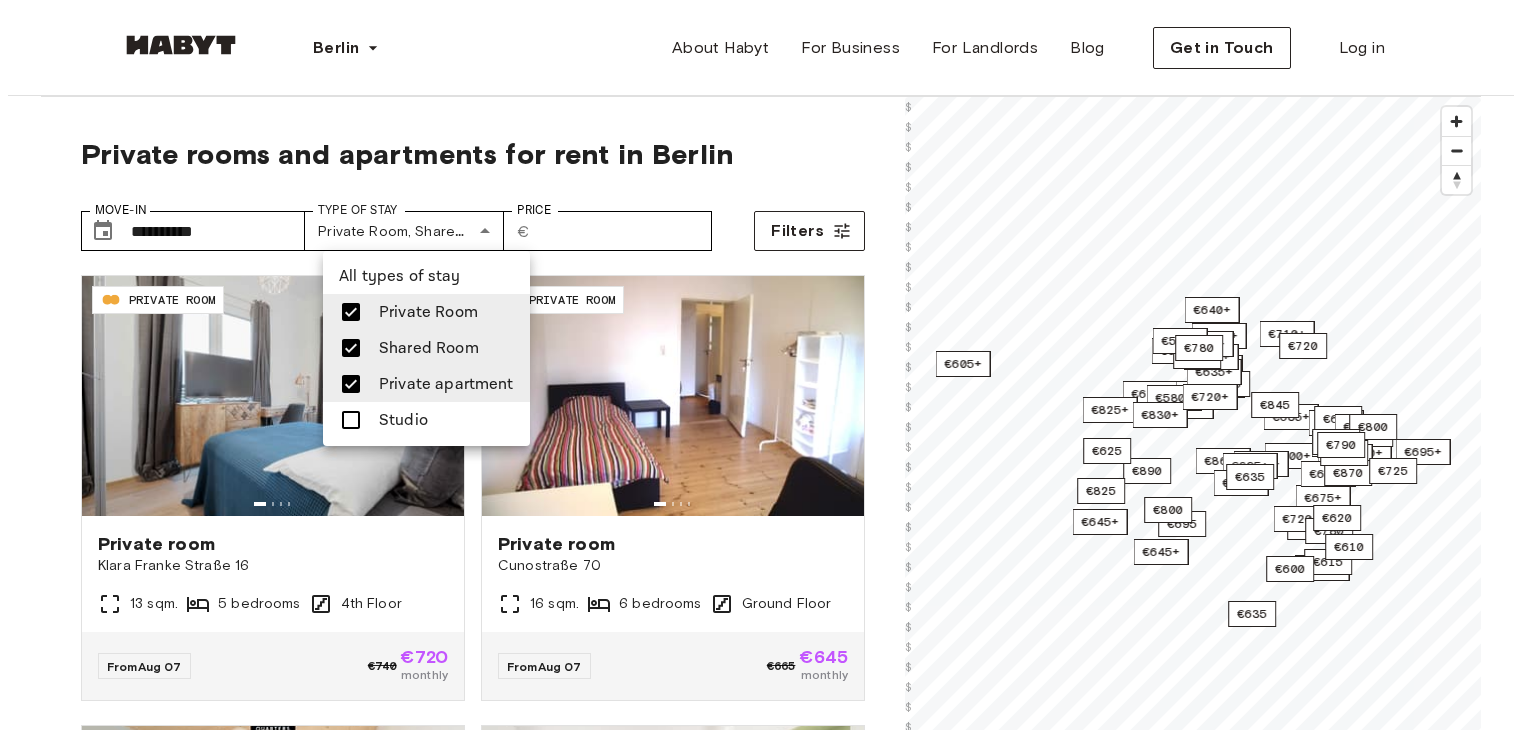 scroll, scrollTop: 0, scrollLeft: 0, axis: both 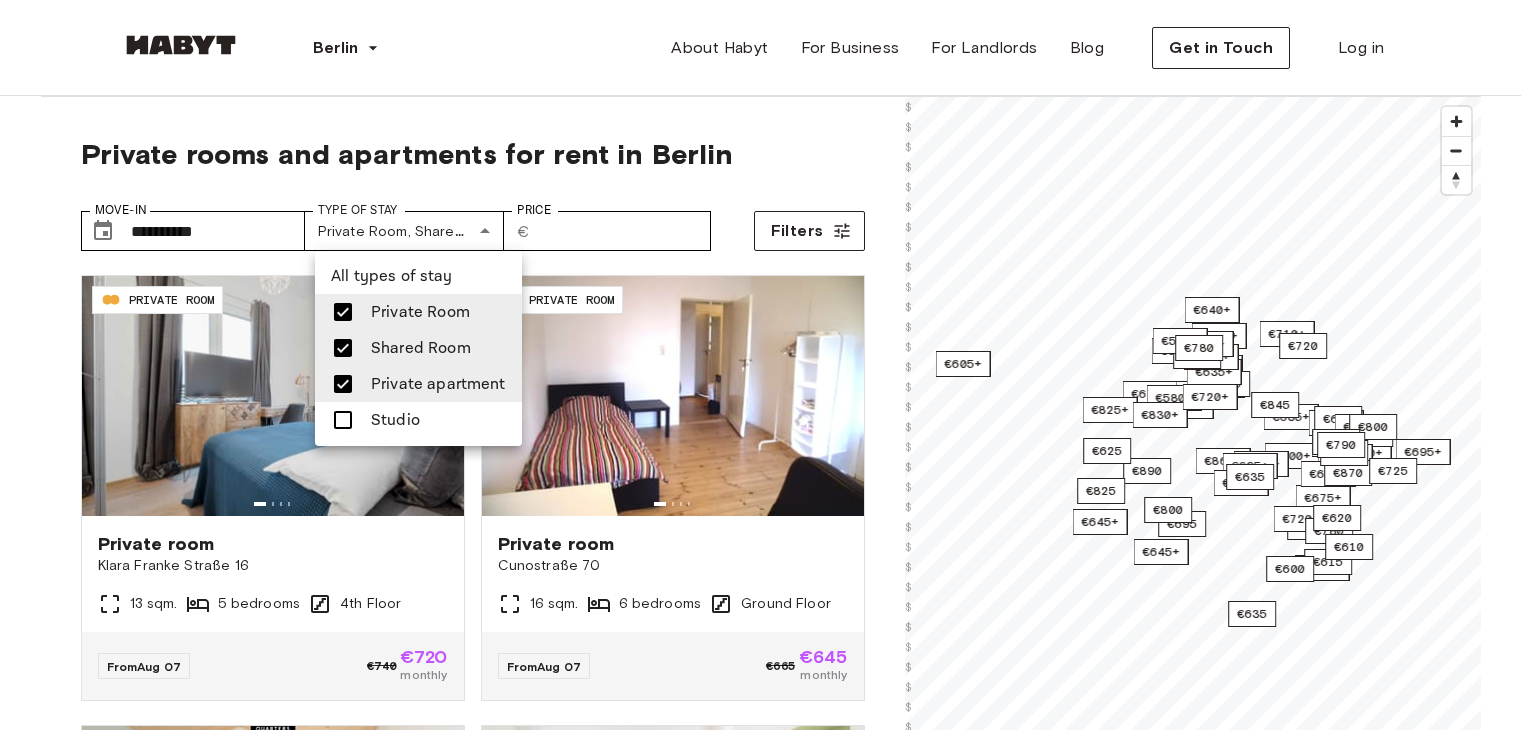 click on "Shared Room" at bounding box center (421, 348) 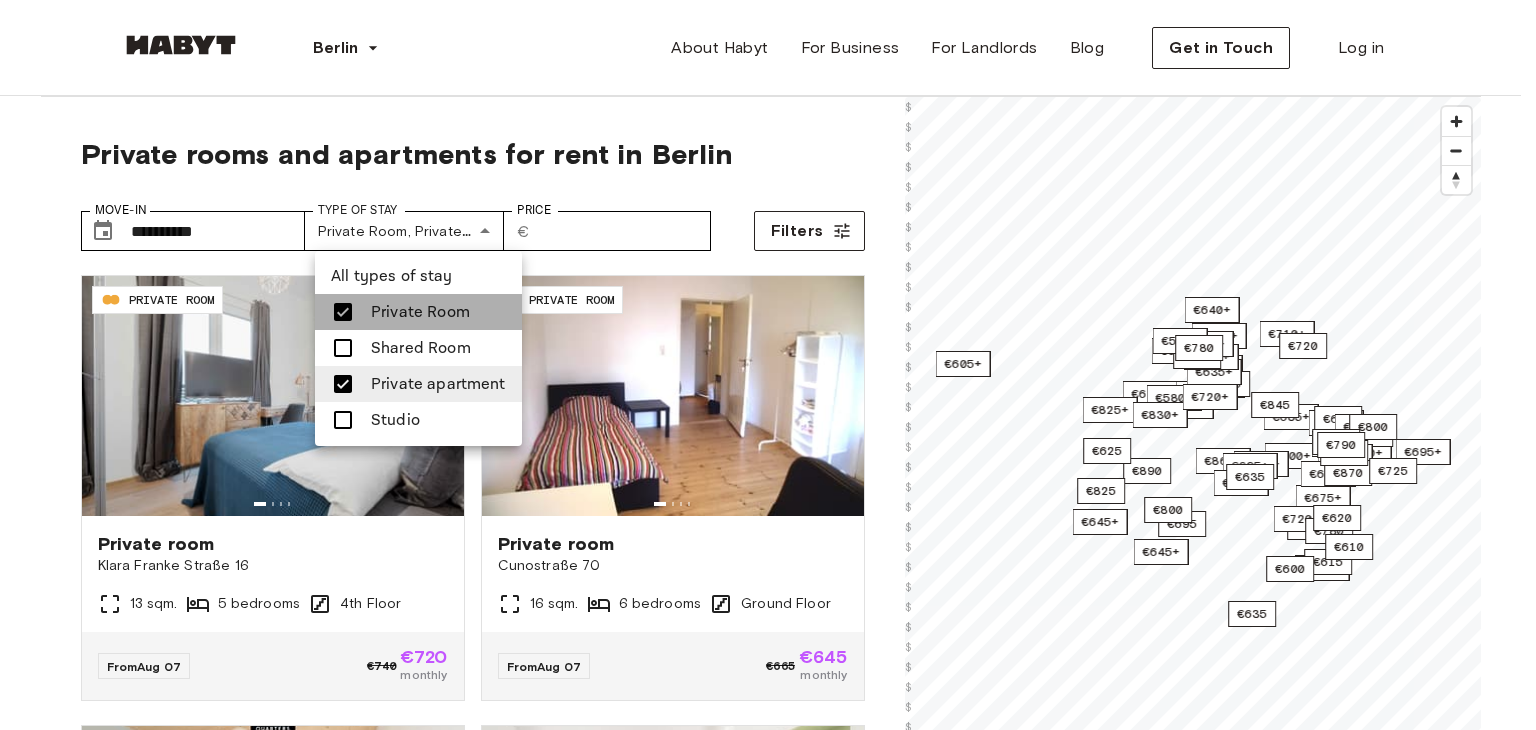 click on "Private Room" at bounding box center [420, 312] 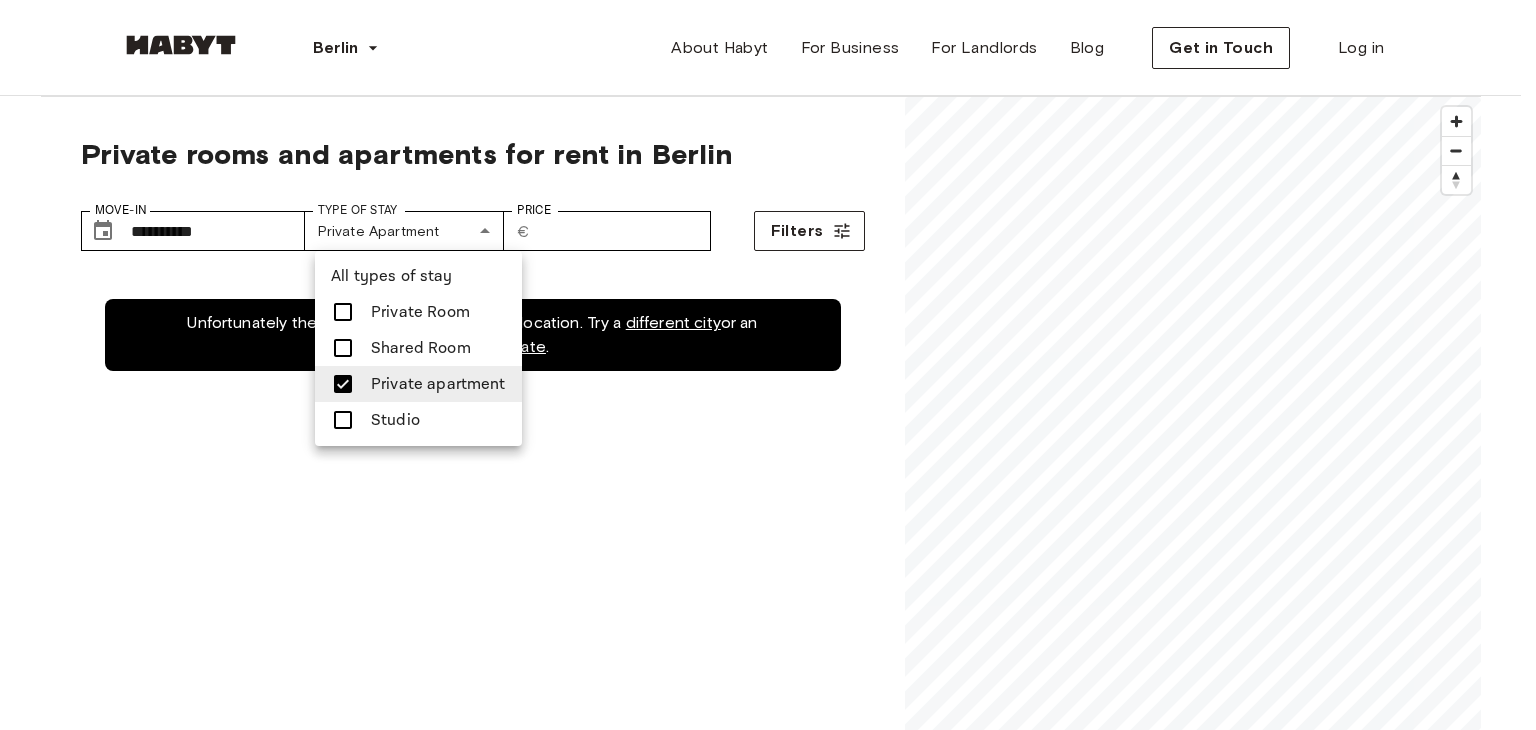 click at bounding box center [768, 365] 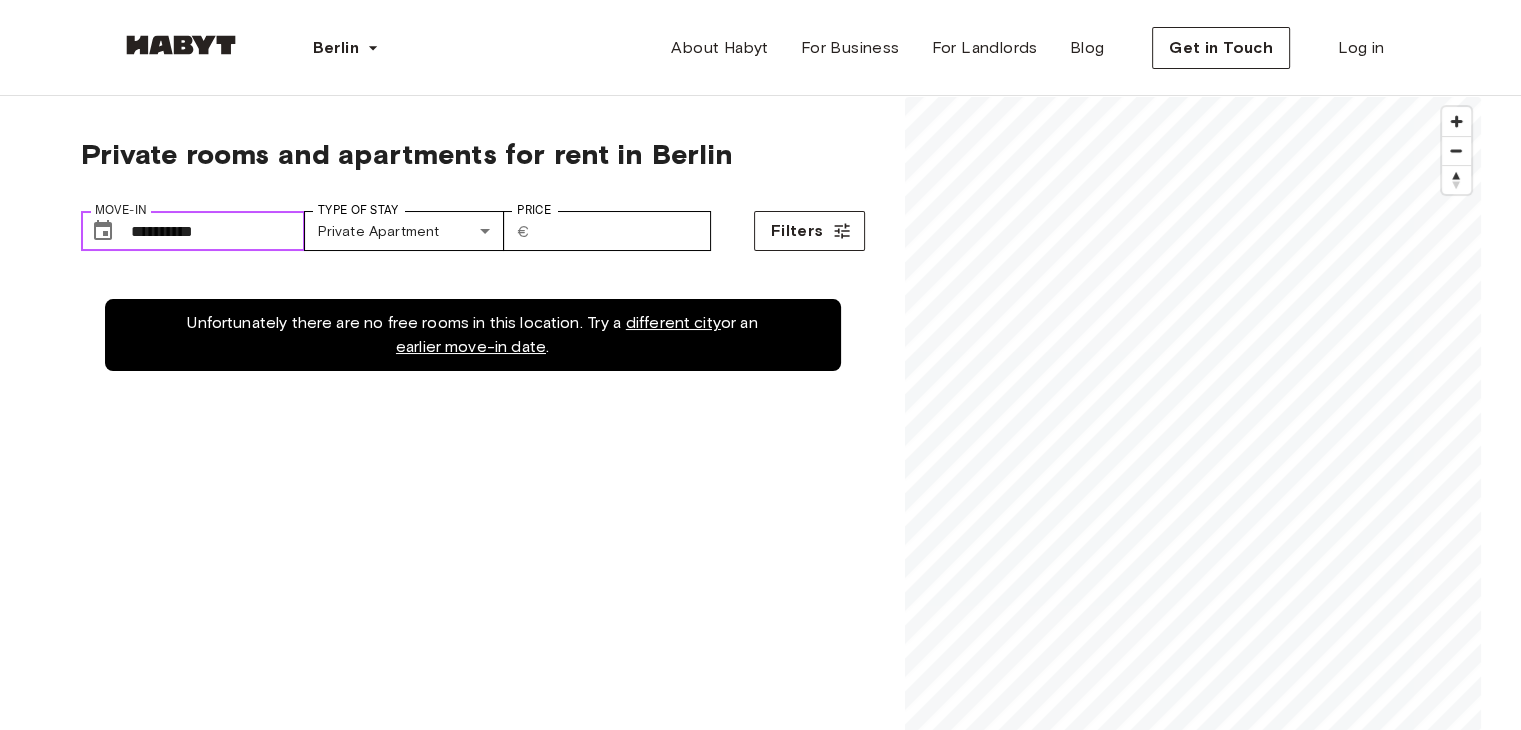 click on "**********" at bounding box center [218, 231] 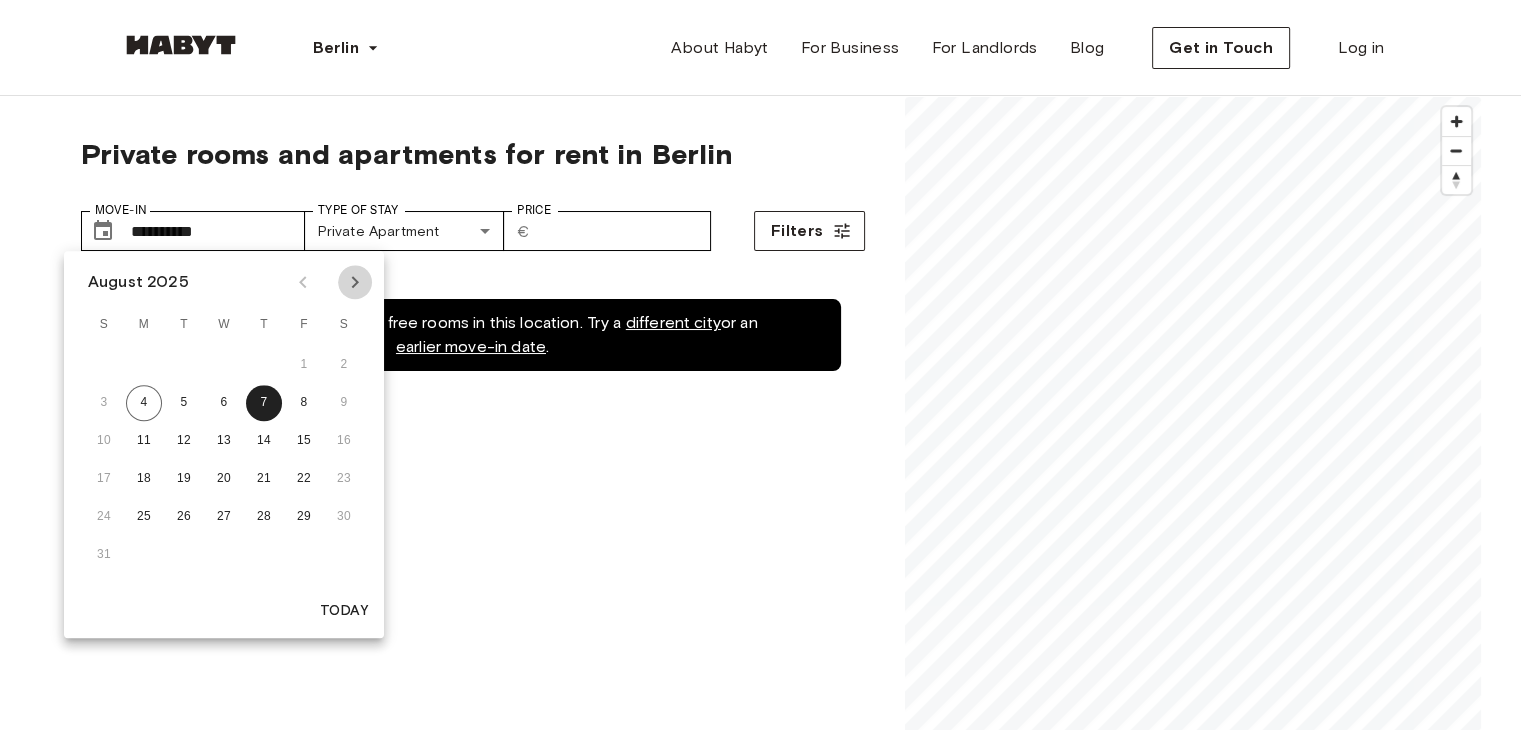 click 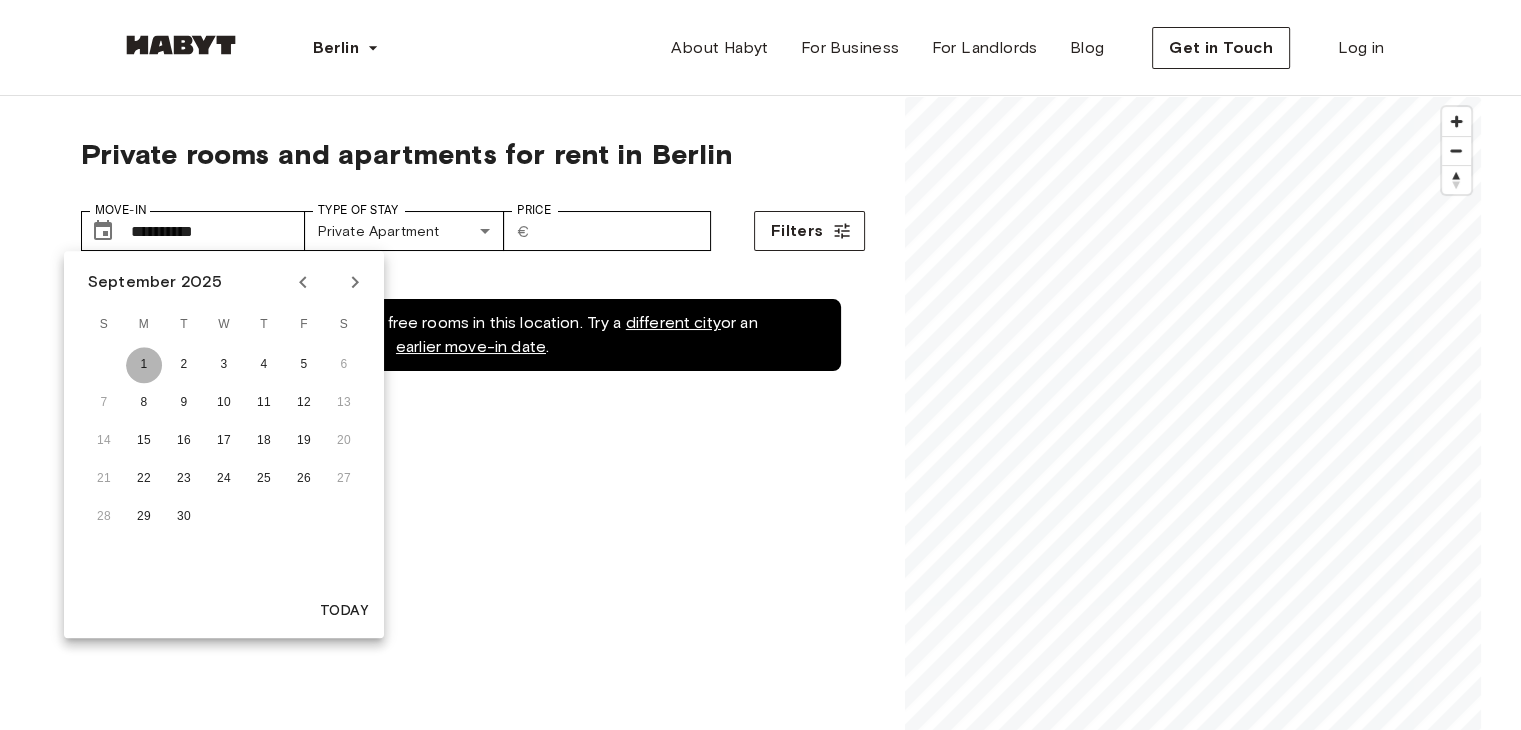 click on "1" at bounding box center [144, 365] 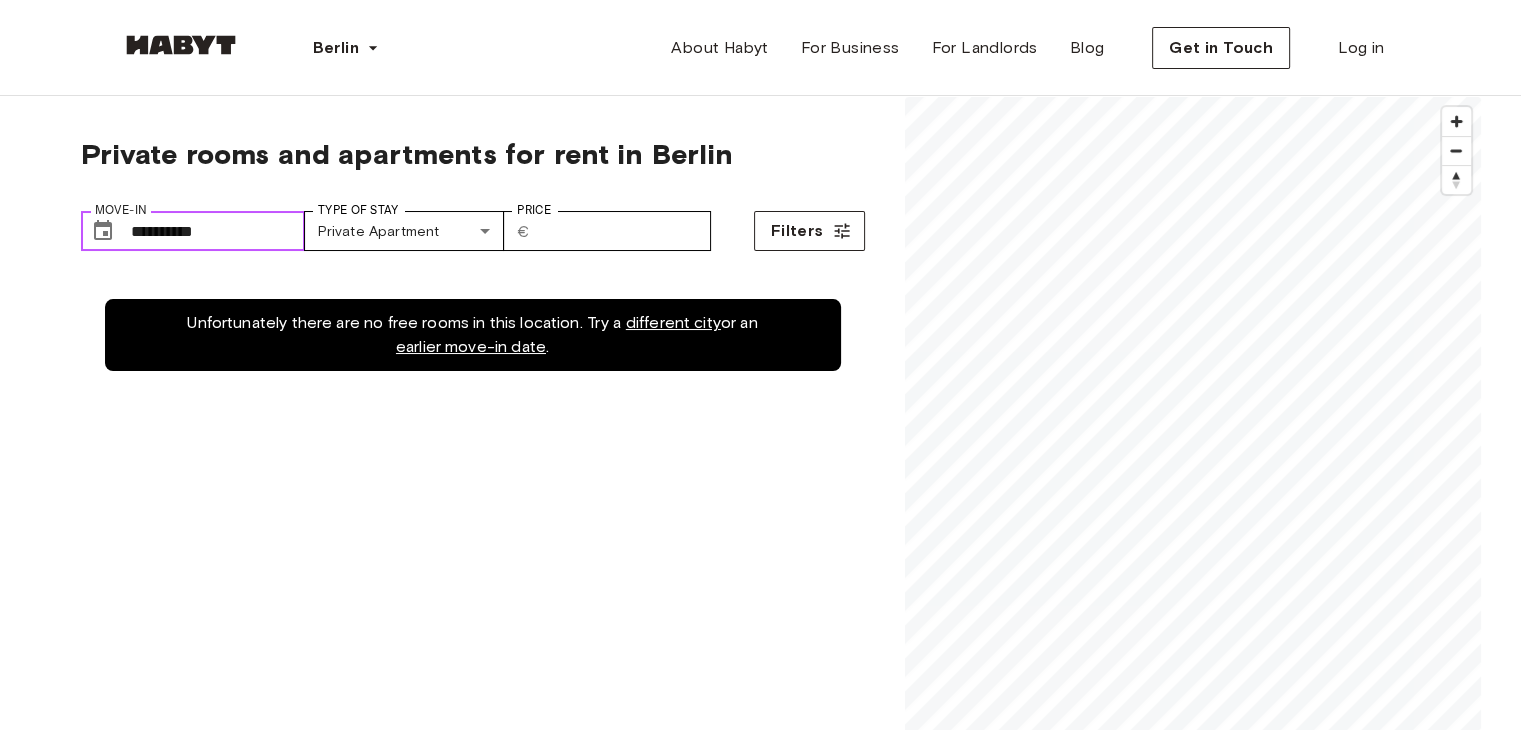 click on "**********" at bounding box center [218, 231] 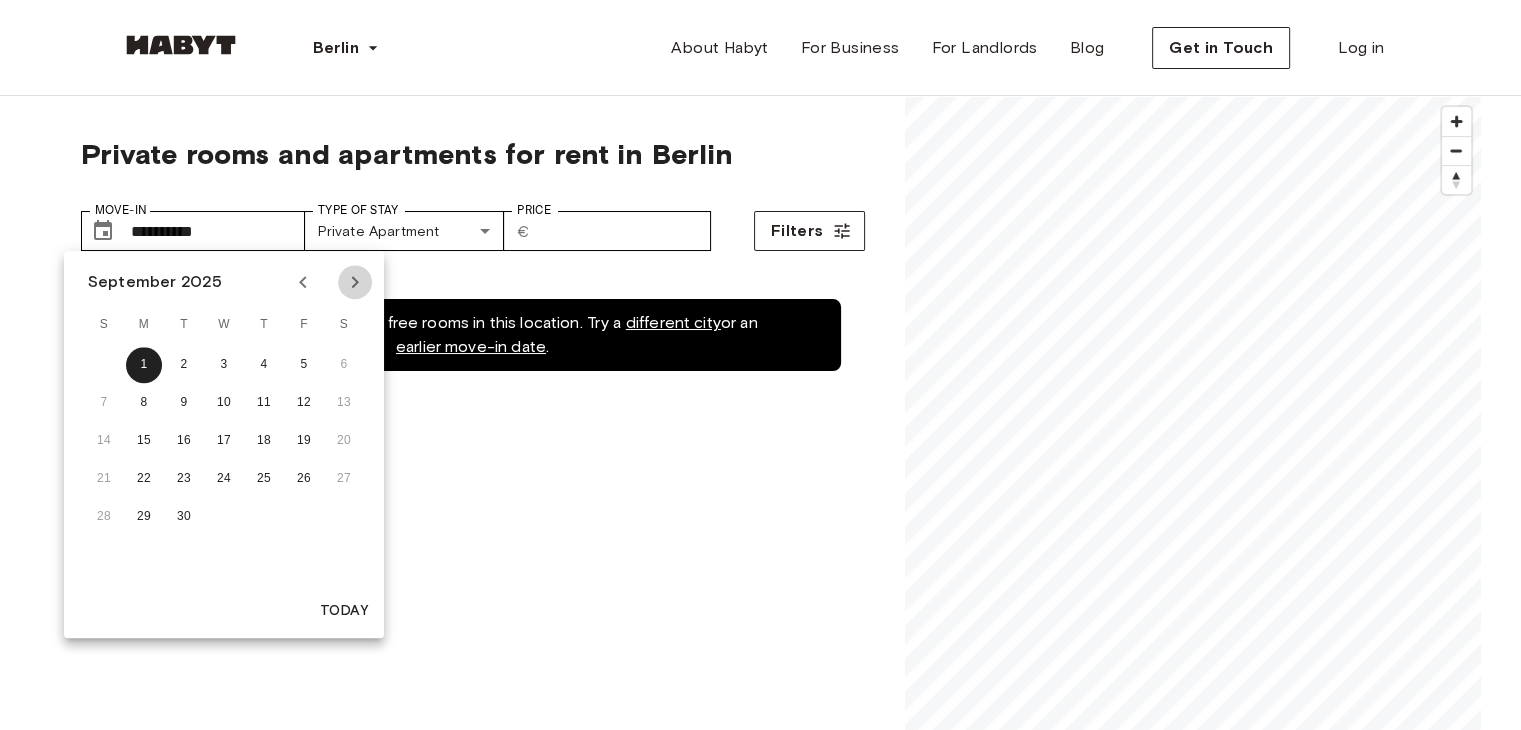 click at bounding box center [355, 282] 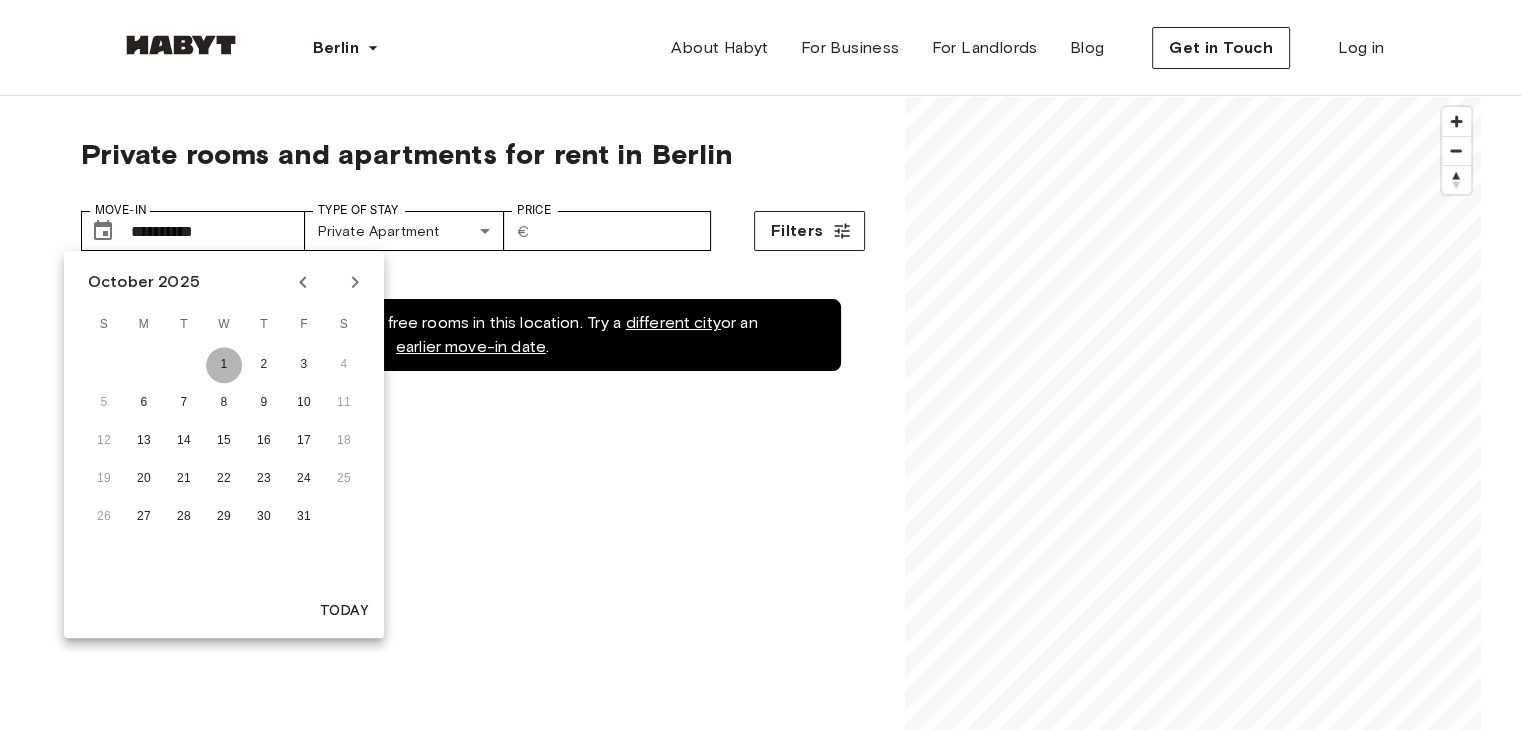 click on "1" at bounding box center [224, 365] 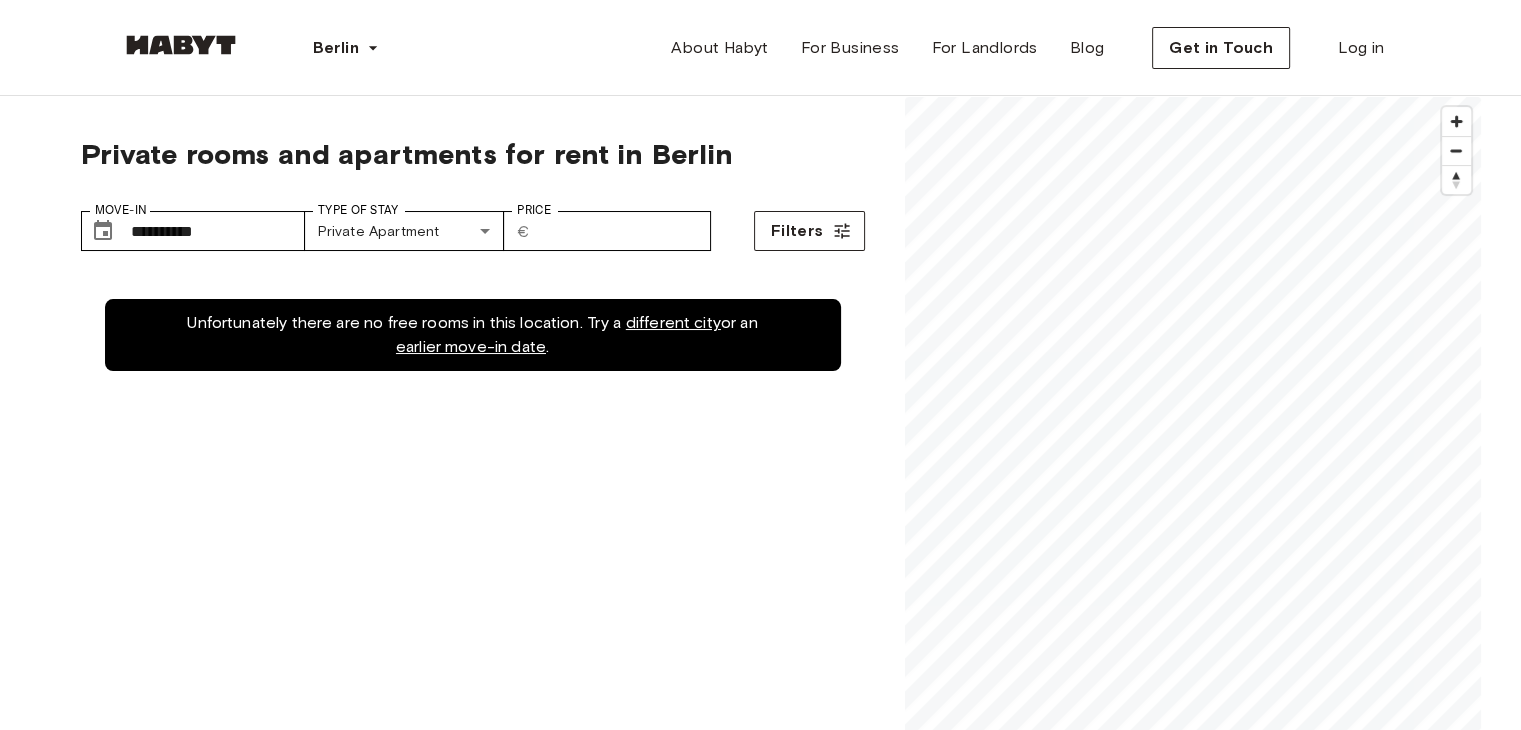 click on "earlier move-in date" at bounding box center [471, 346] 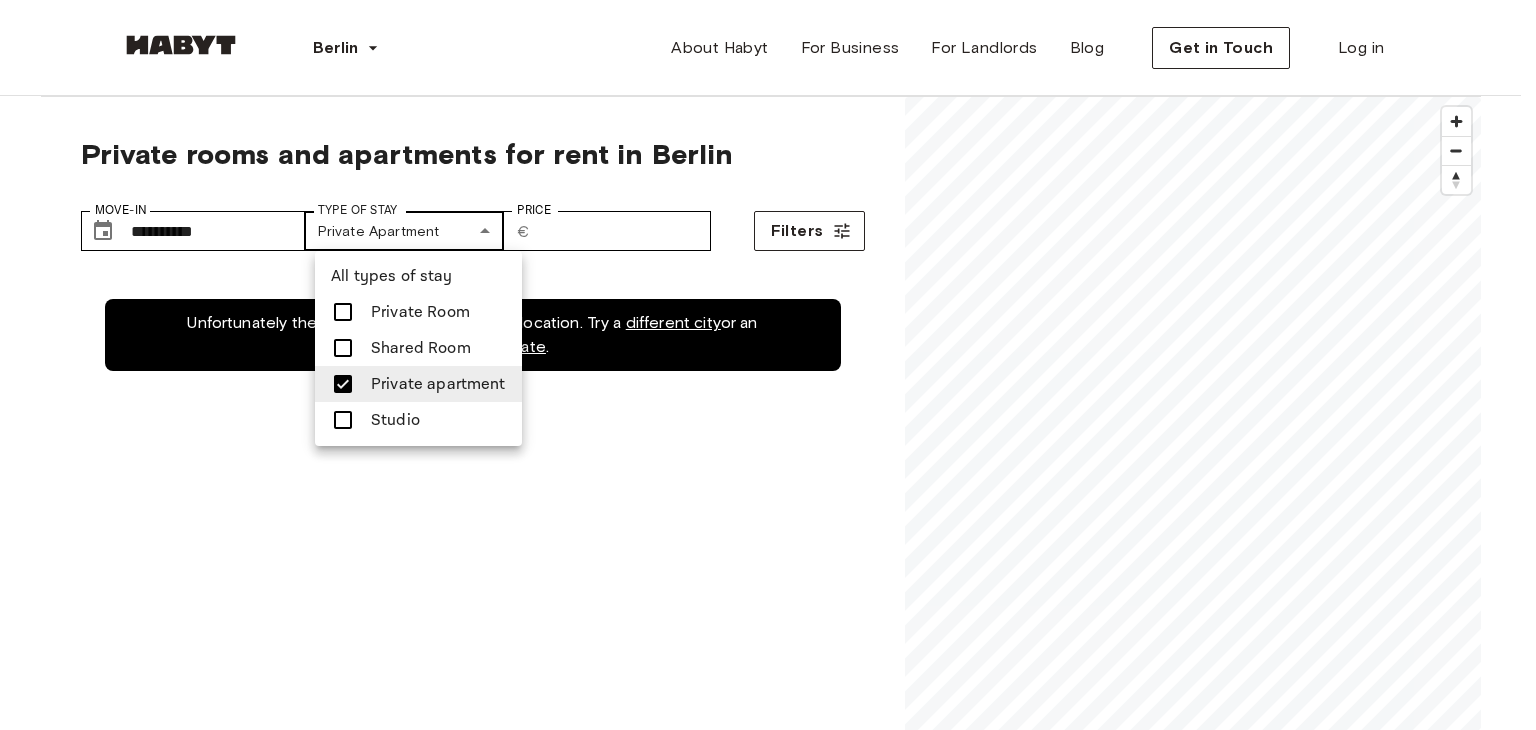 click on "**********" at bounding box center [768, 2372] 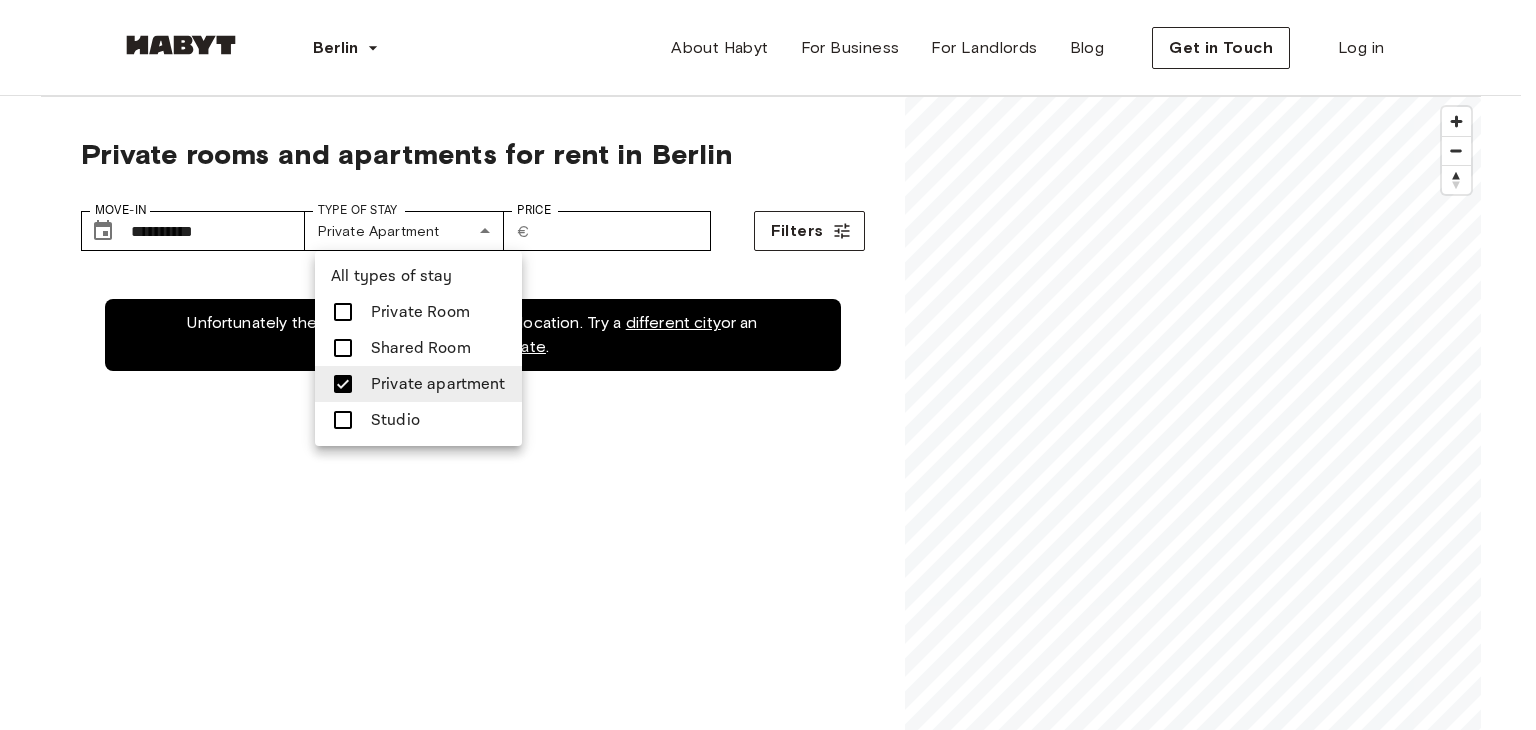click on "Private apartment" at bounding box center [438, 384] 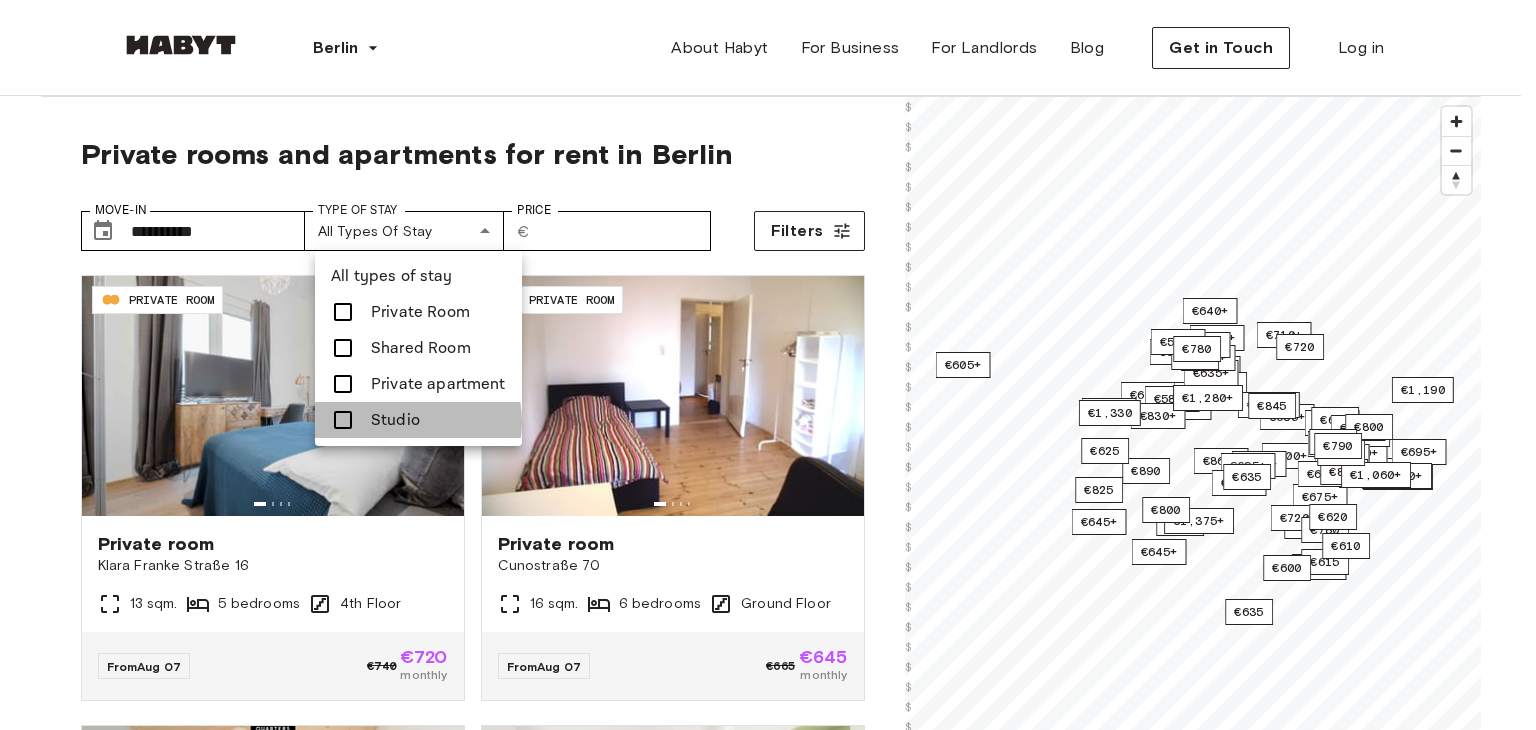 click on "Studio" at bounding box center (395, 420) 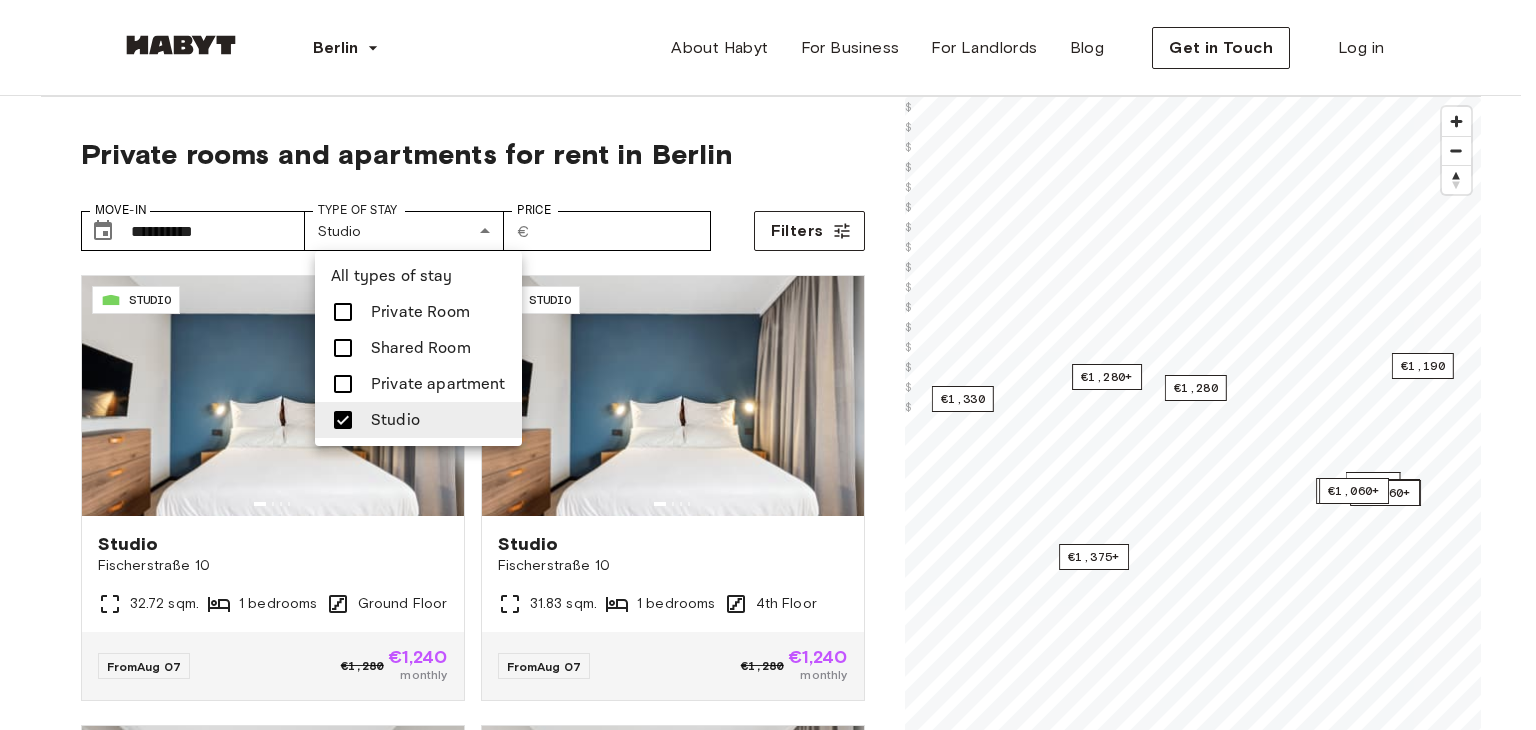 click at bounding box center (768, 365) 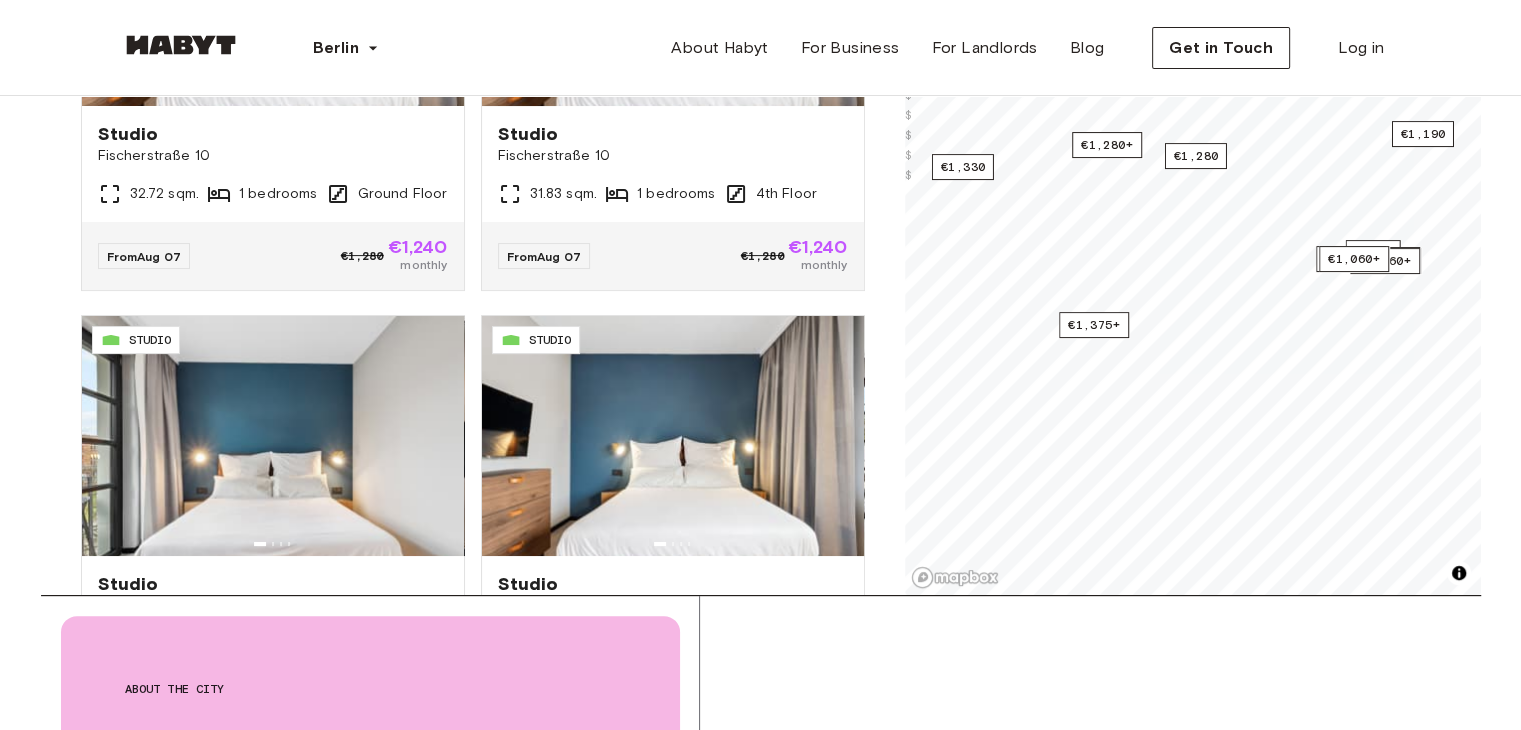 scroll, scrollTop: 423, scrollLeft: 0, axis: vertical 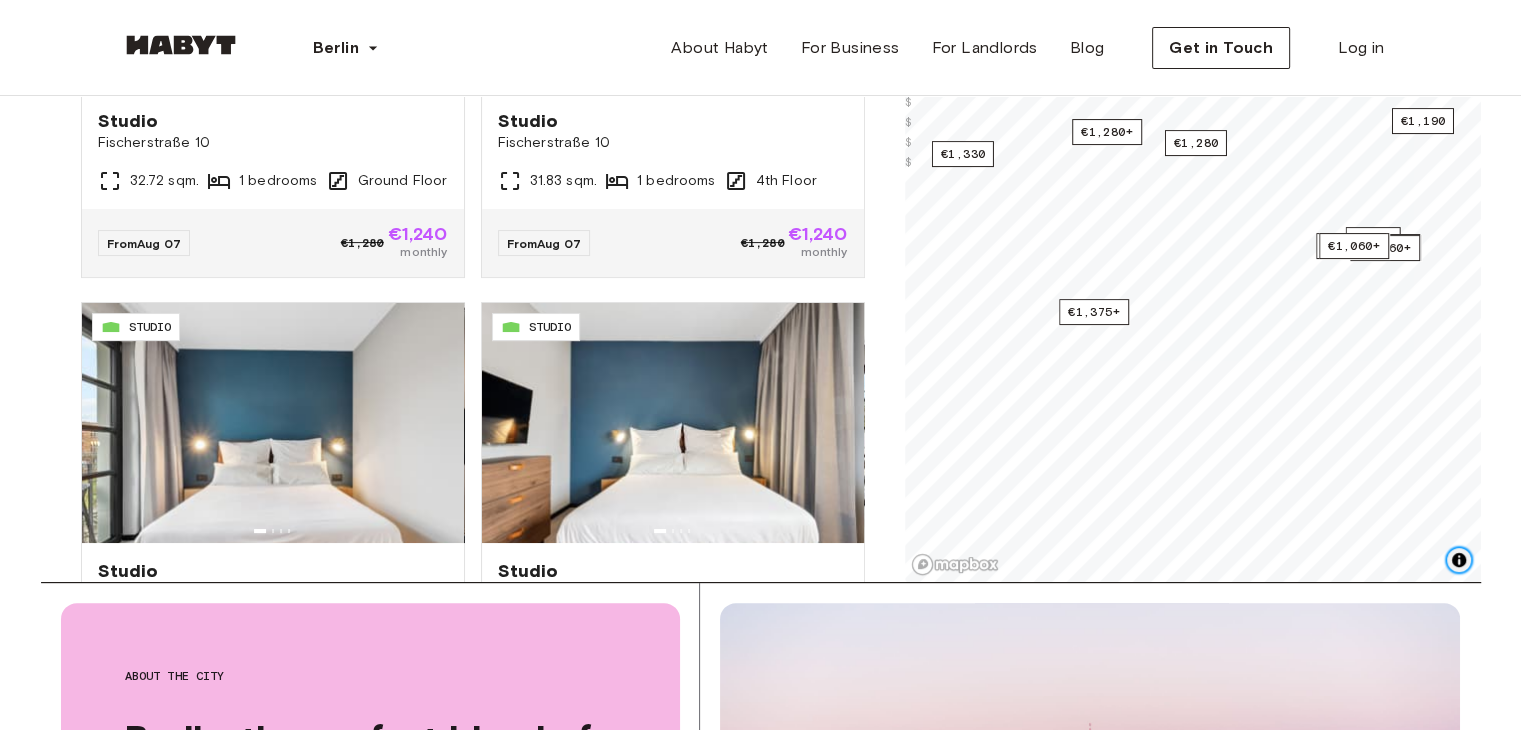 click at bounding box center [1459, 560] 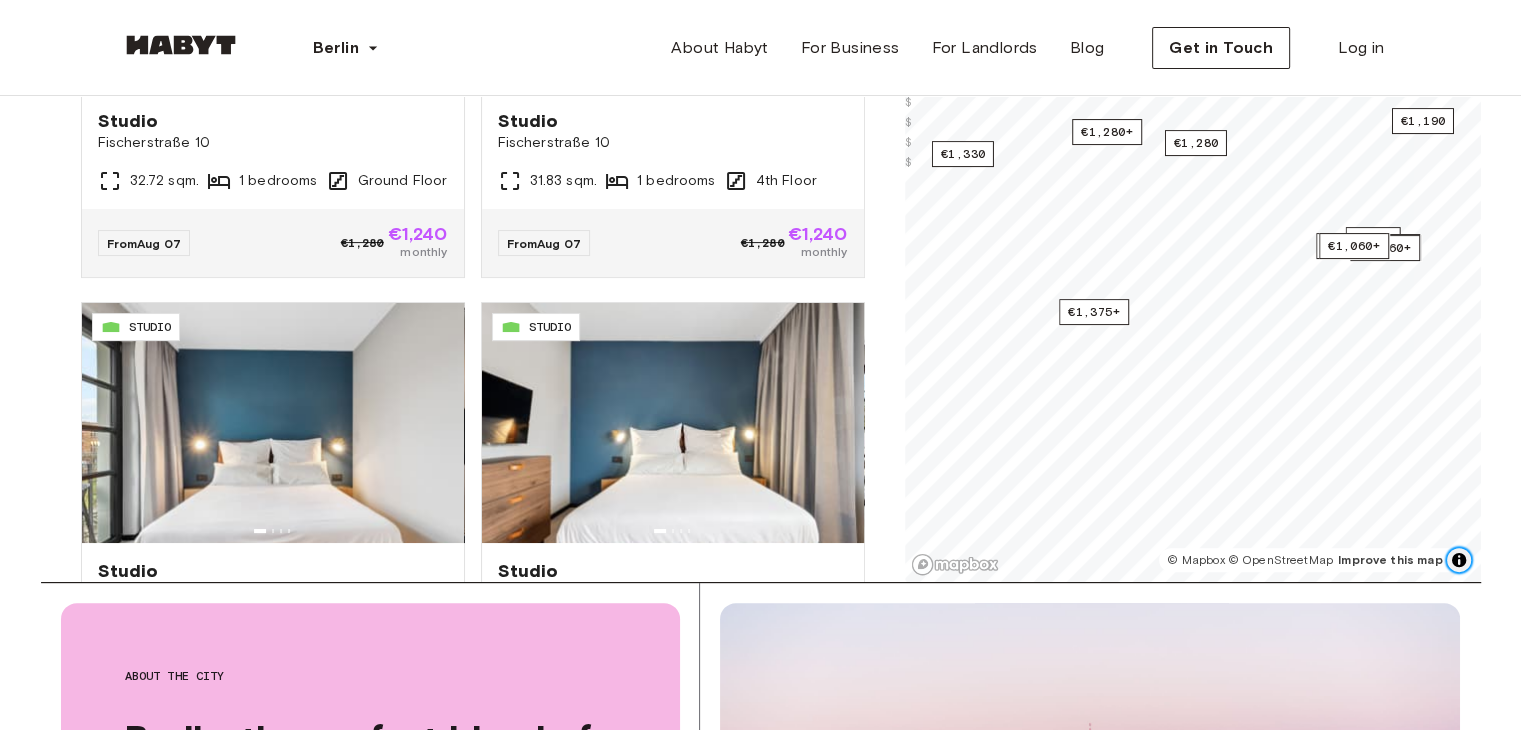 click at bounding box center [1459, 560] 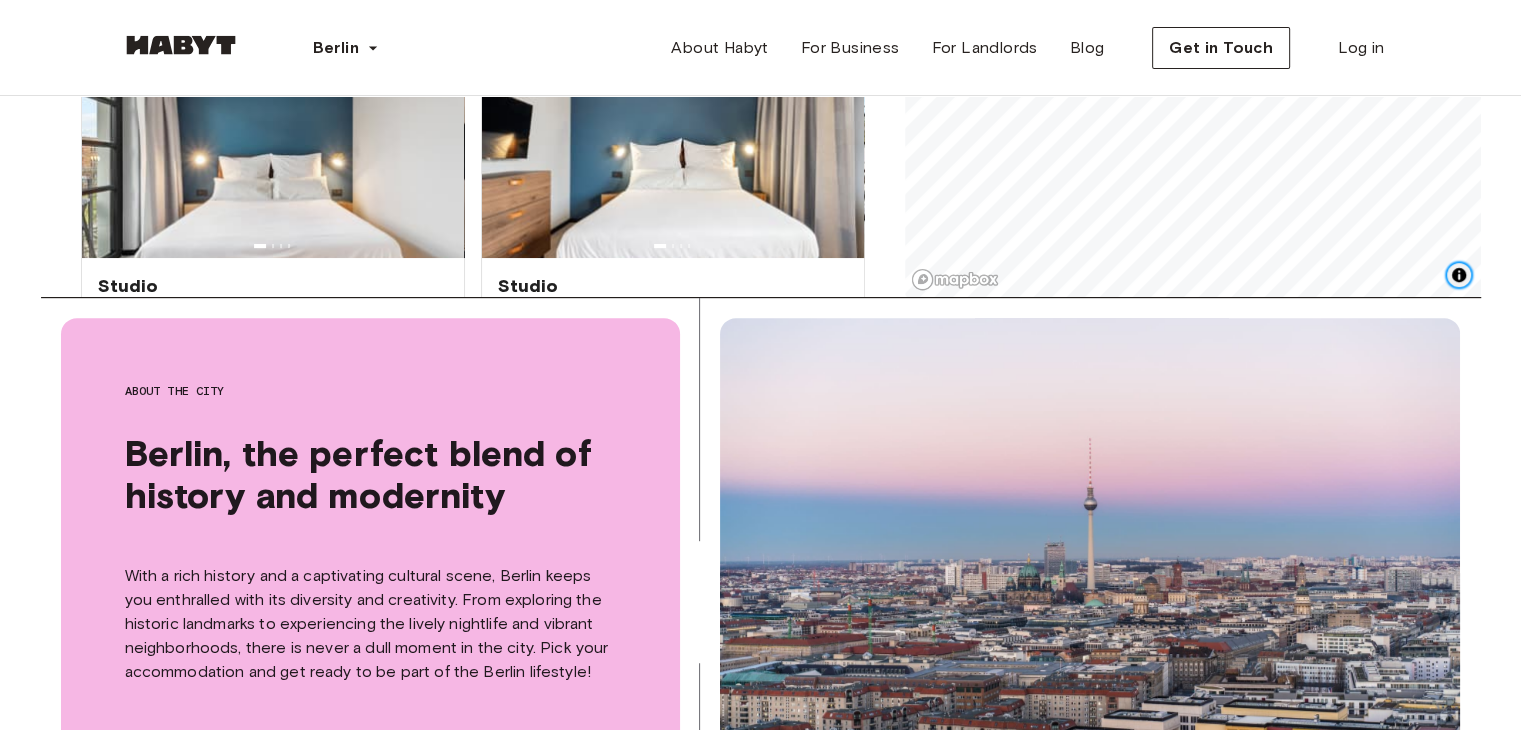 scroll, scrollTop: 711, scrollLeft: 0, axis: vertical 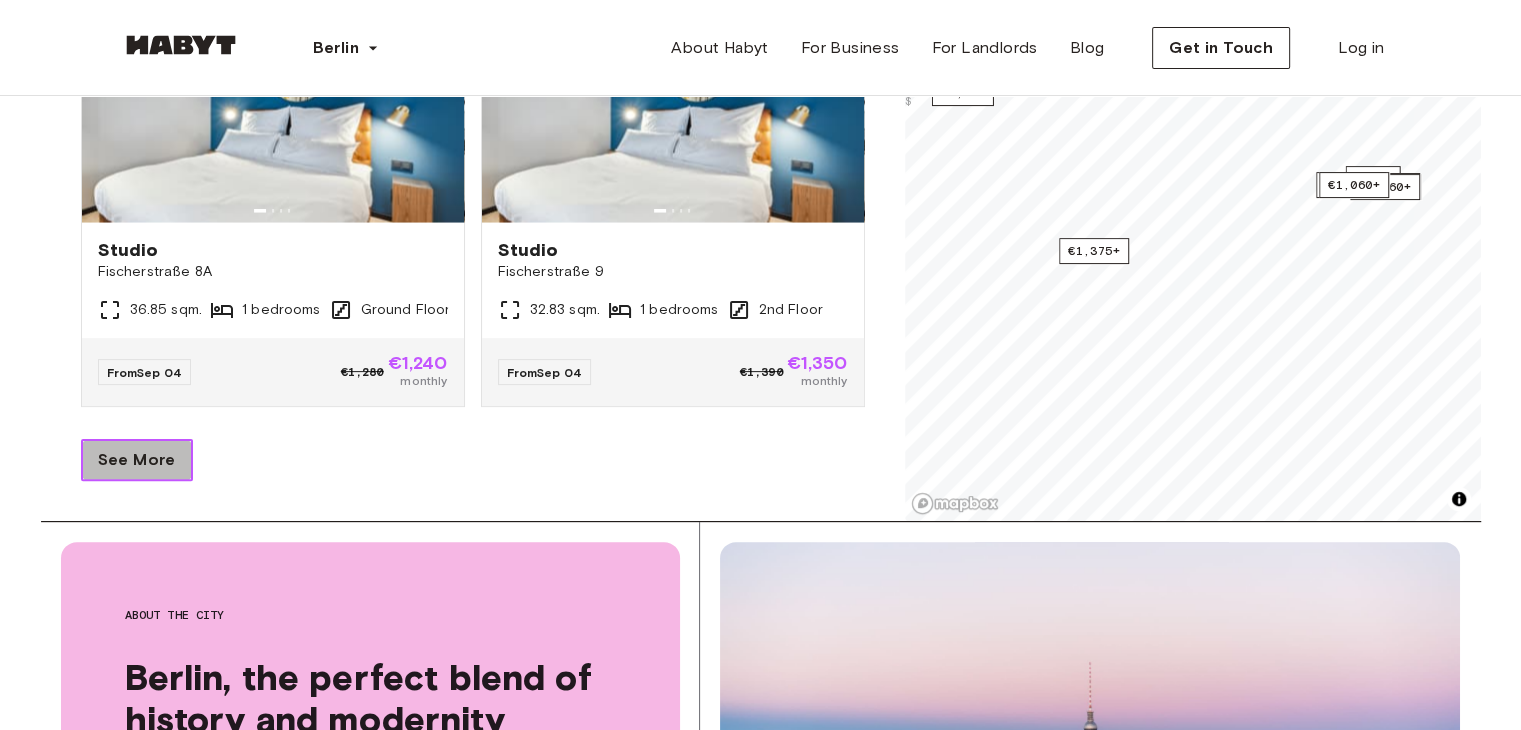 click on "See More" at bounding box center (137, 460) 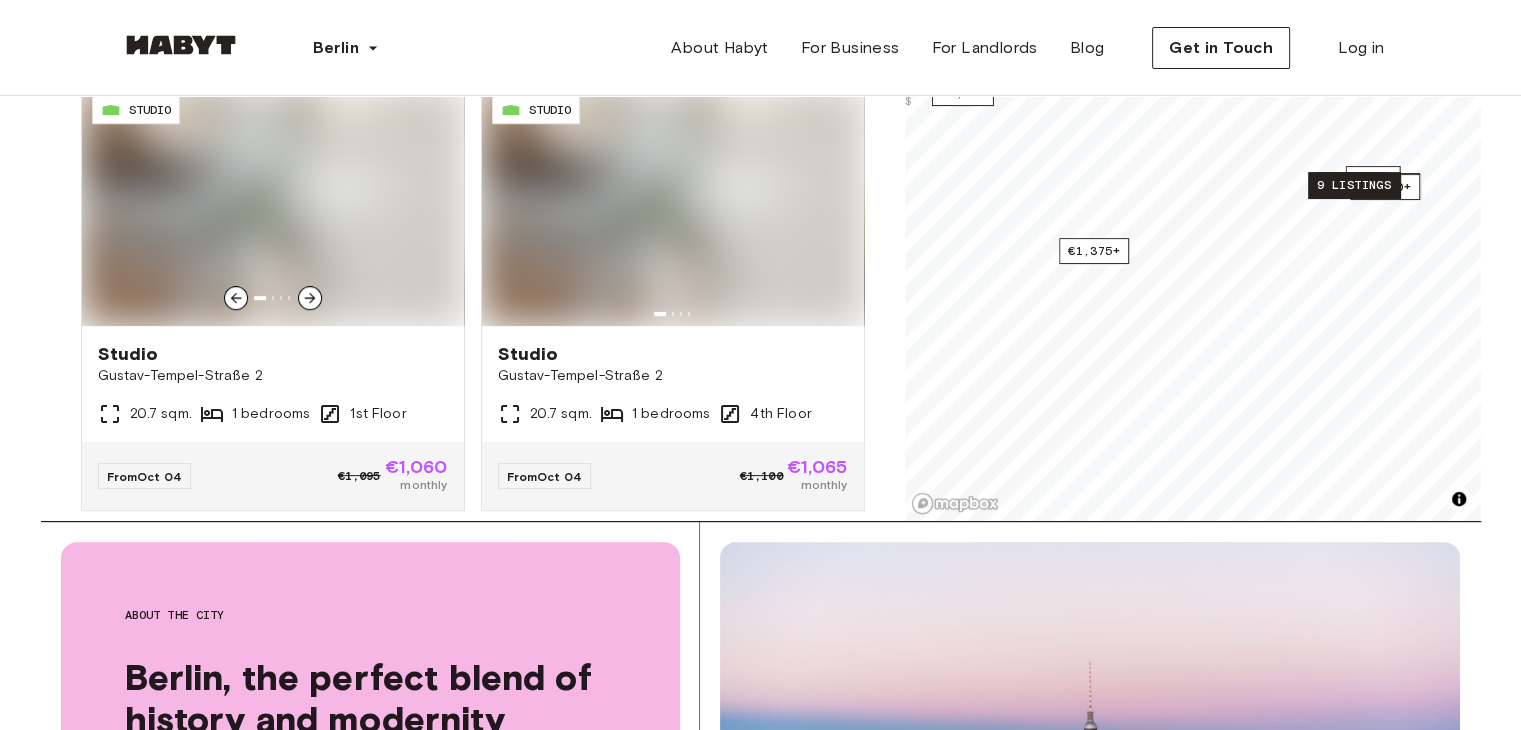 scroll, scrollTop: 8366, scrollLeft: 0, axis: vertical 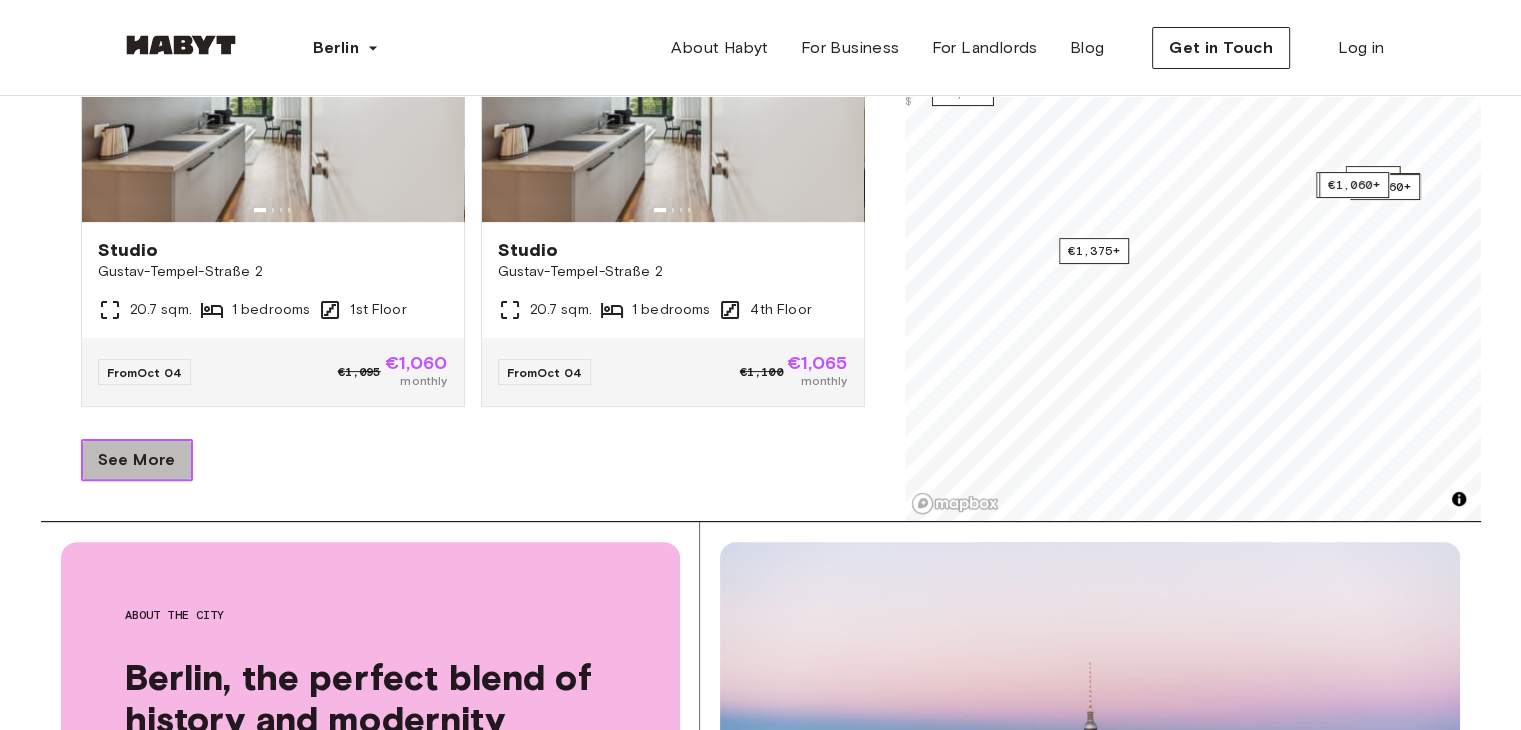 click on "See More" at bounding box center (137, 460) 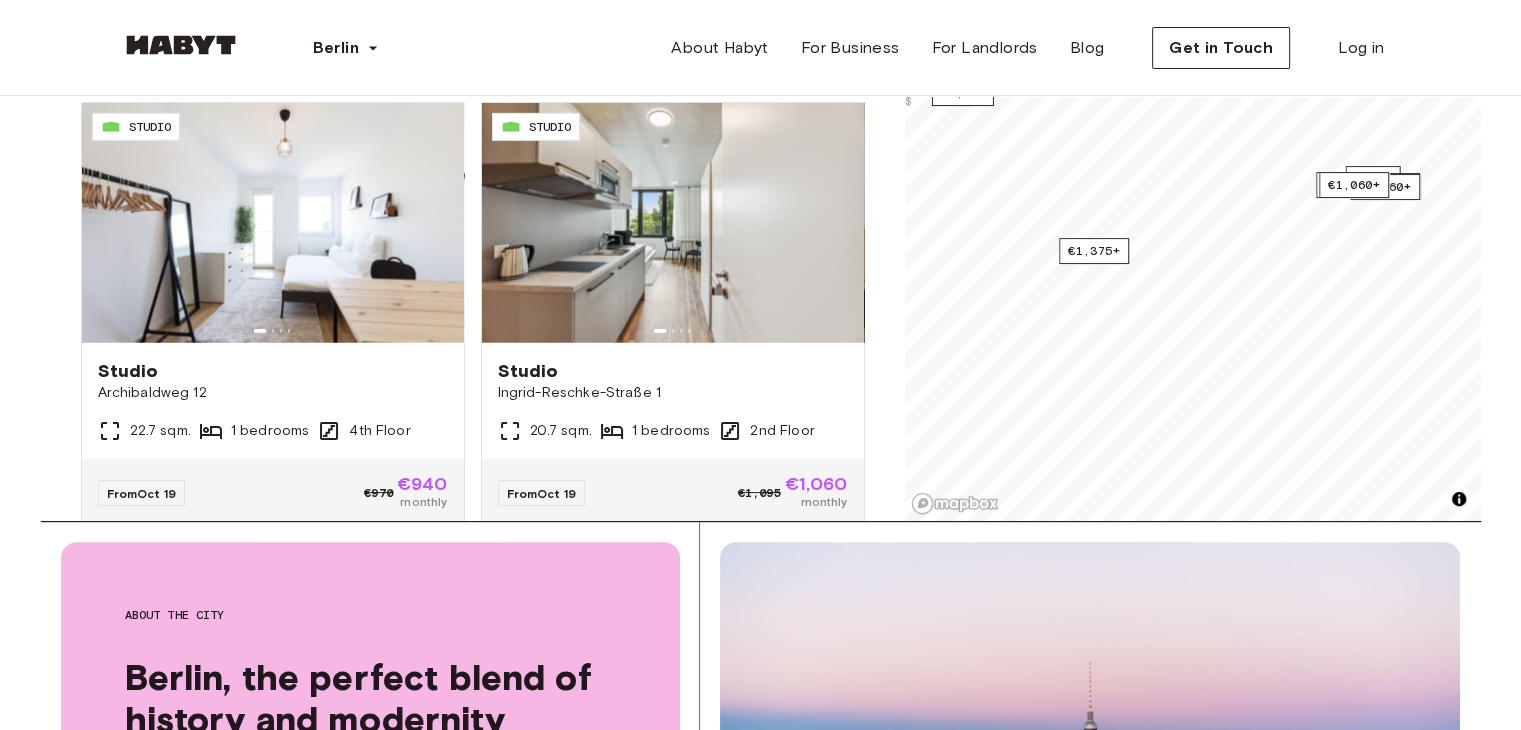 scroll, scrollTop: 12737, scrollLeft: 0, axis: vertical 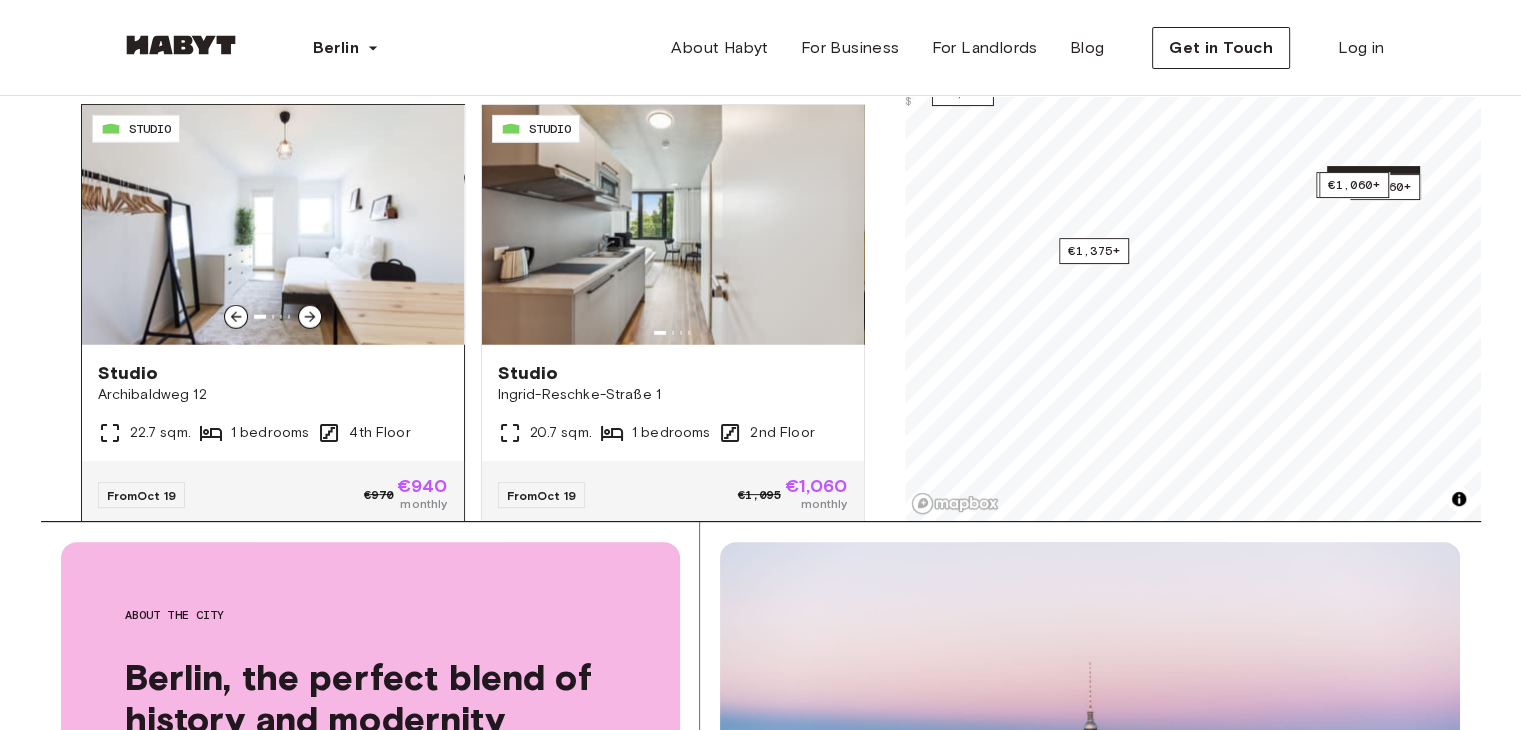 click at bounding box center (273, 225) 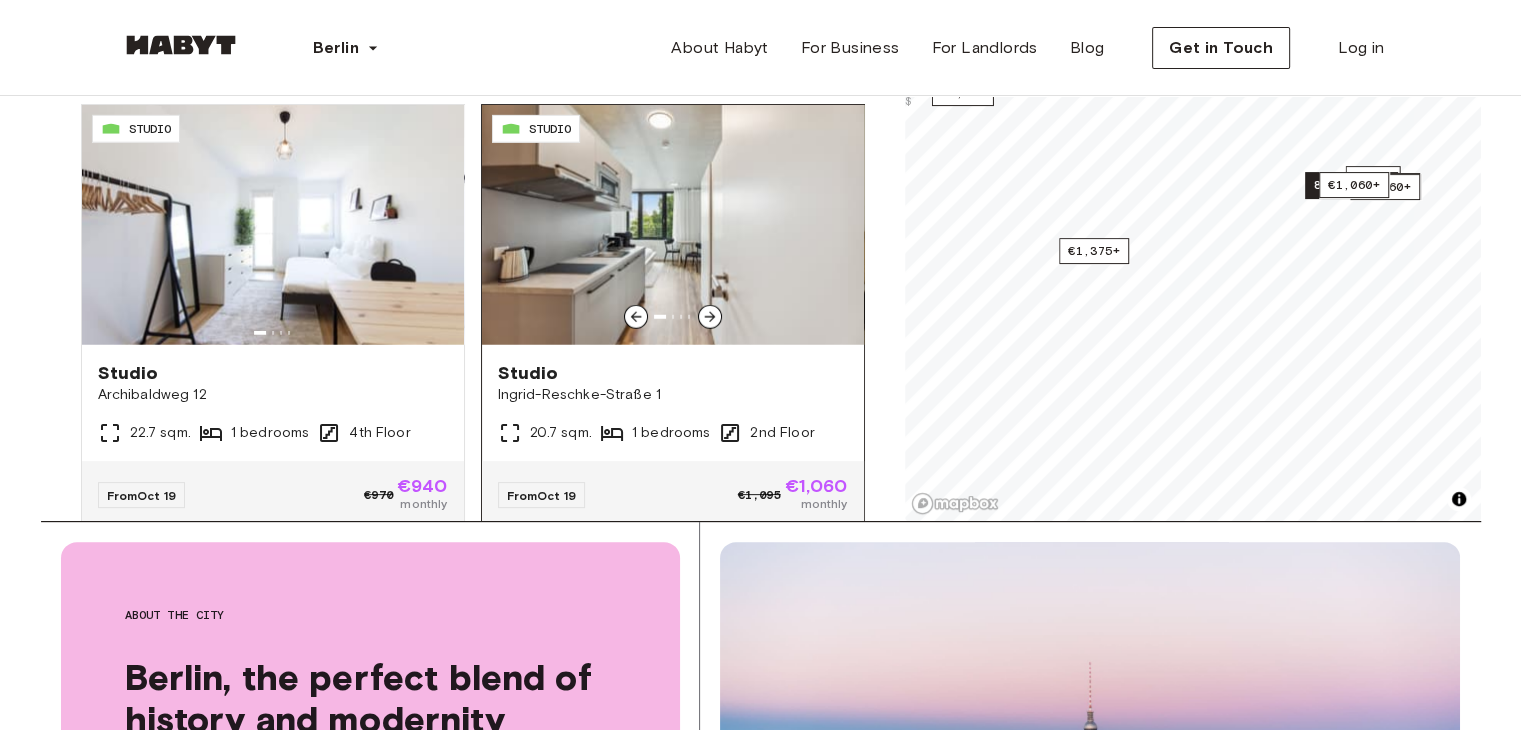 scroll, scrollTop: 12862, scrollLeft: 0, axis: vertical 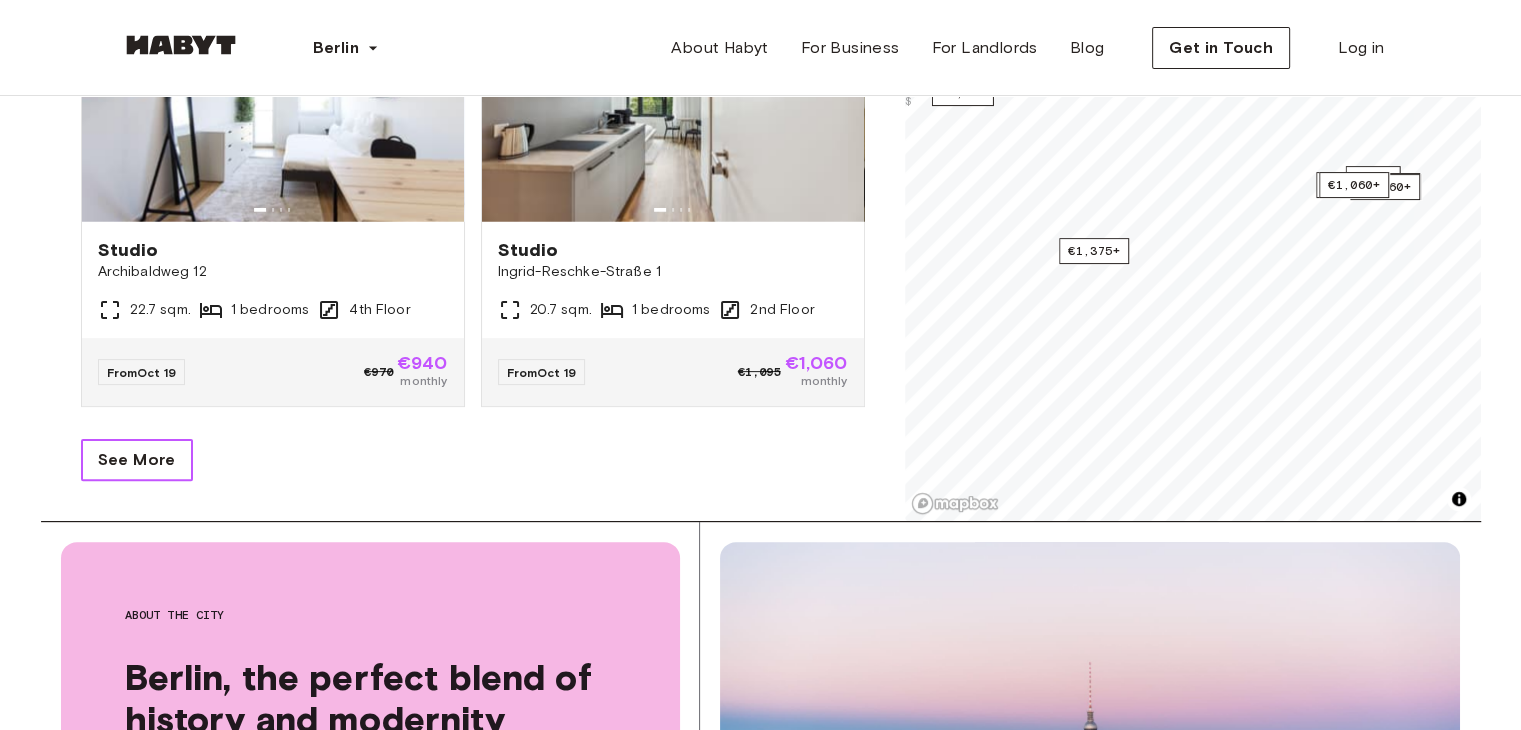 click on "See More" at bounding box center [137, 460] 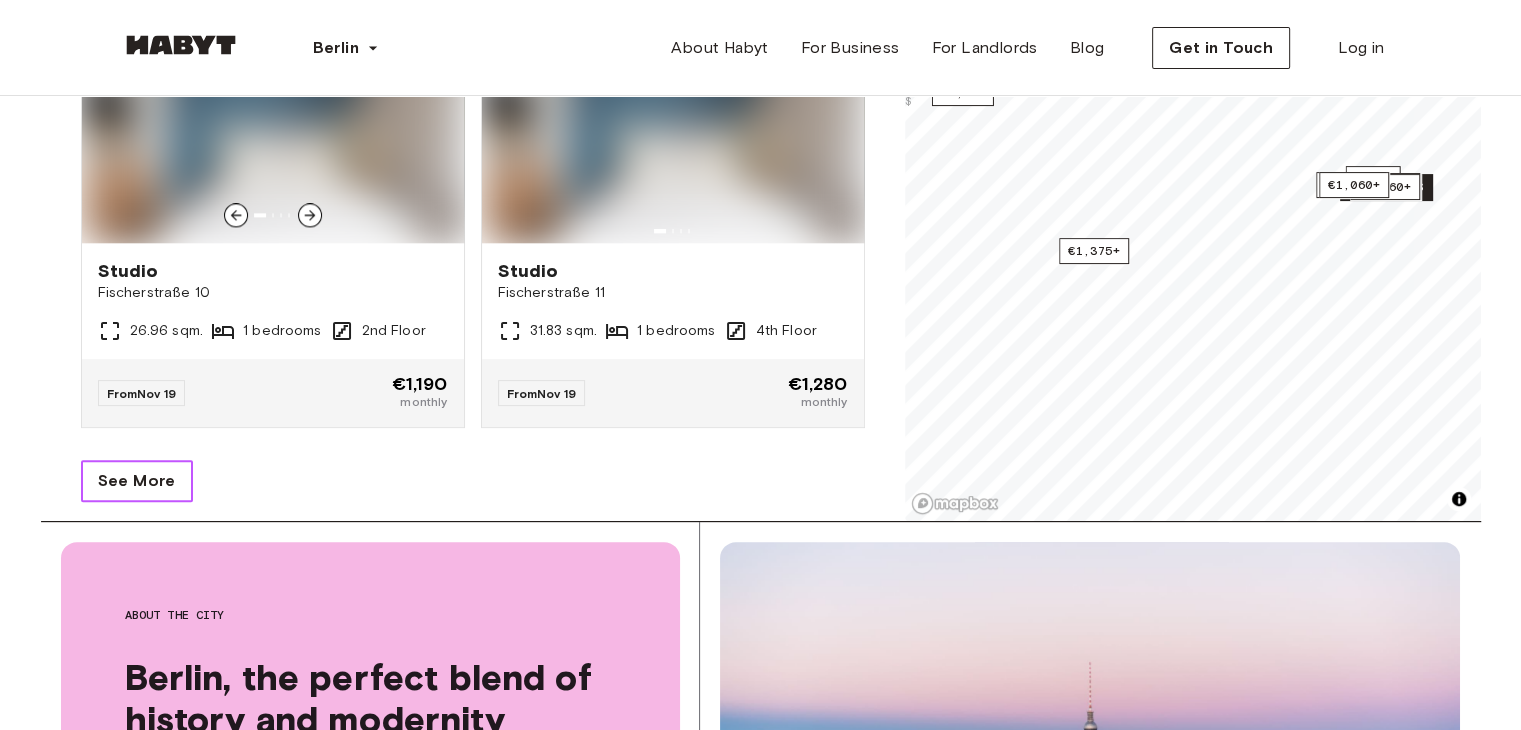 scroll, scrollTop: 17358, scrollLeft: 0, axis: vertical 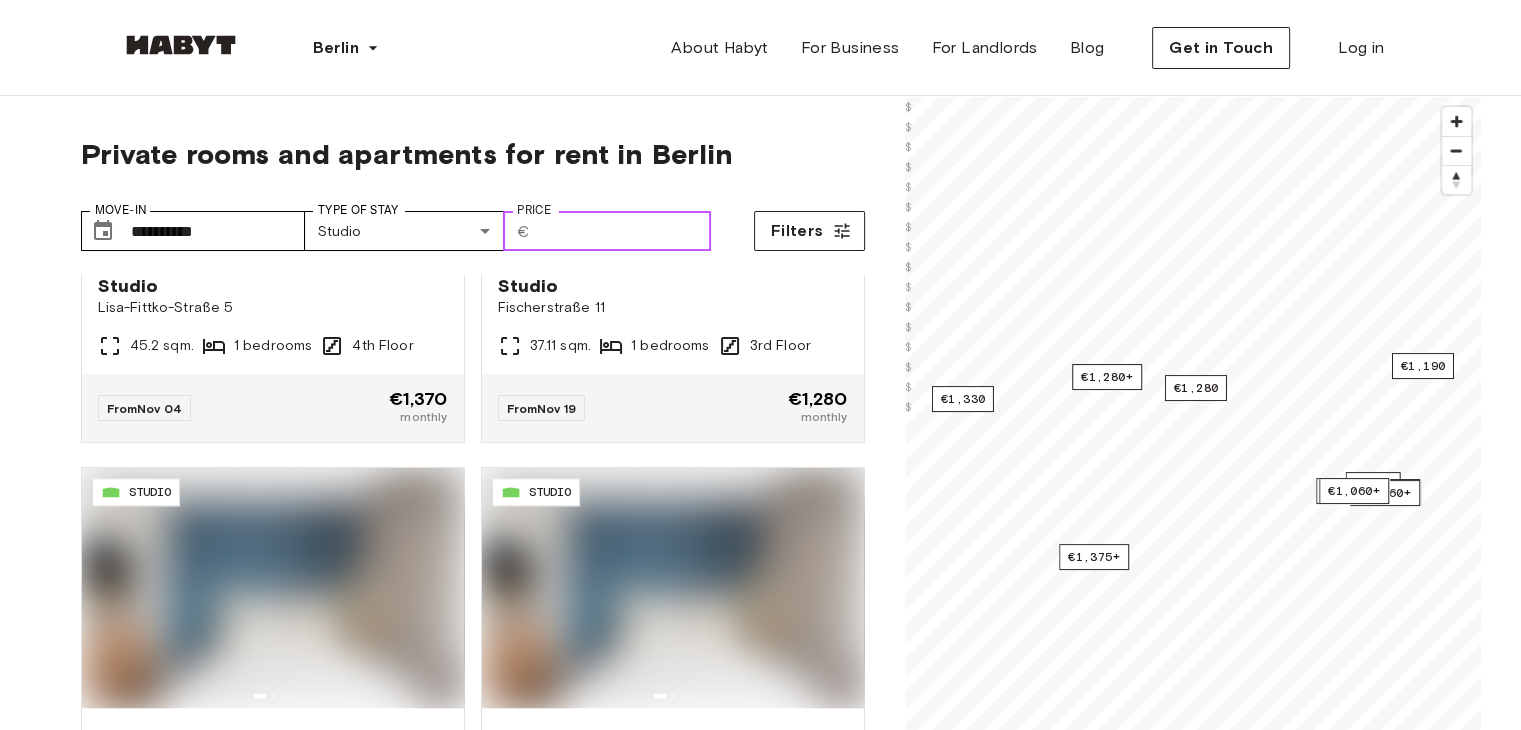 click on "Price" at bounding box center (624, 231) 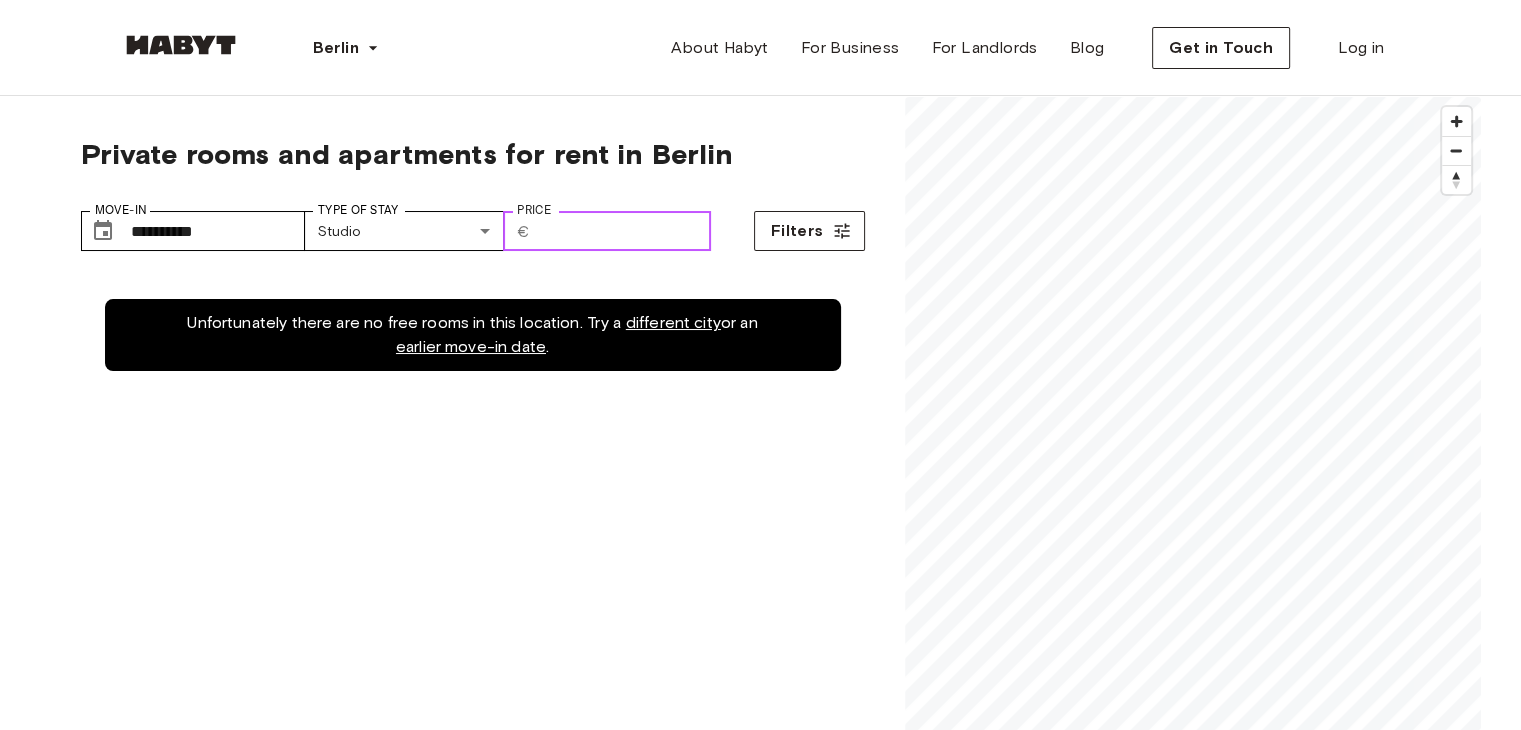 scroll, scrollTop: 0, scrollLeft: 0, axis: both 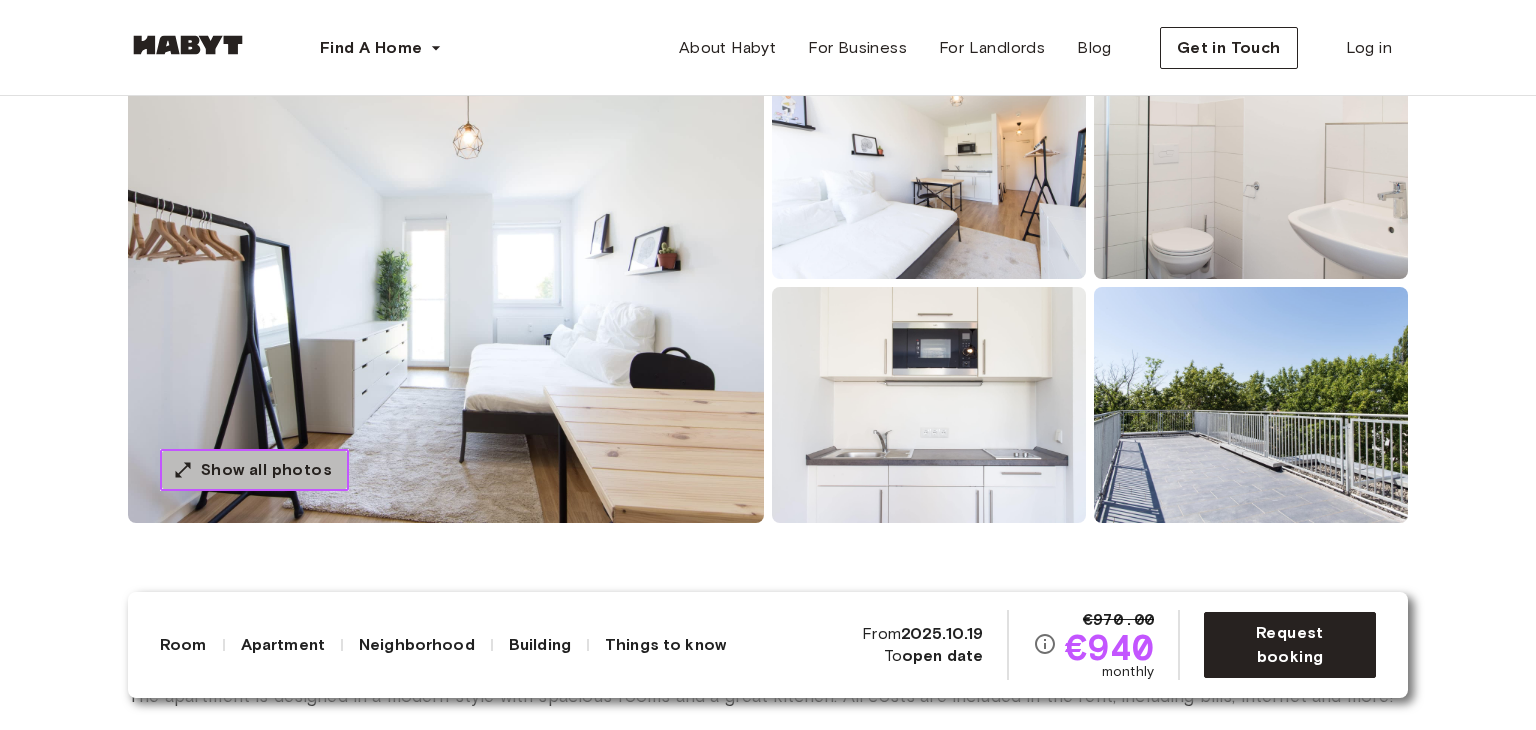 click on "Show all photos" at bounding box center (266, 470) 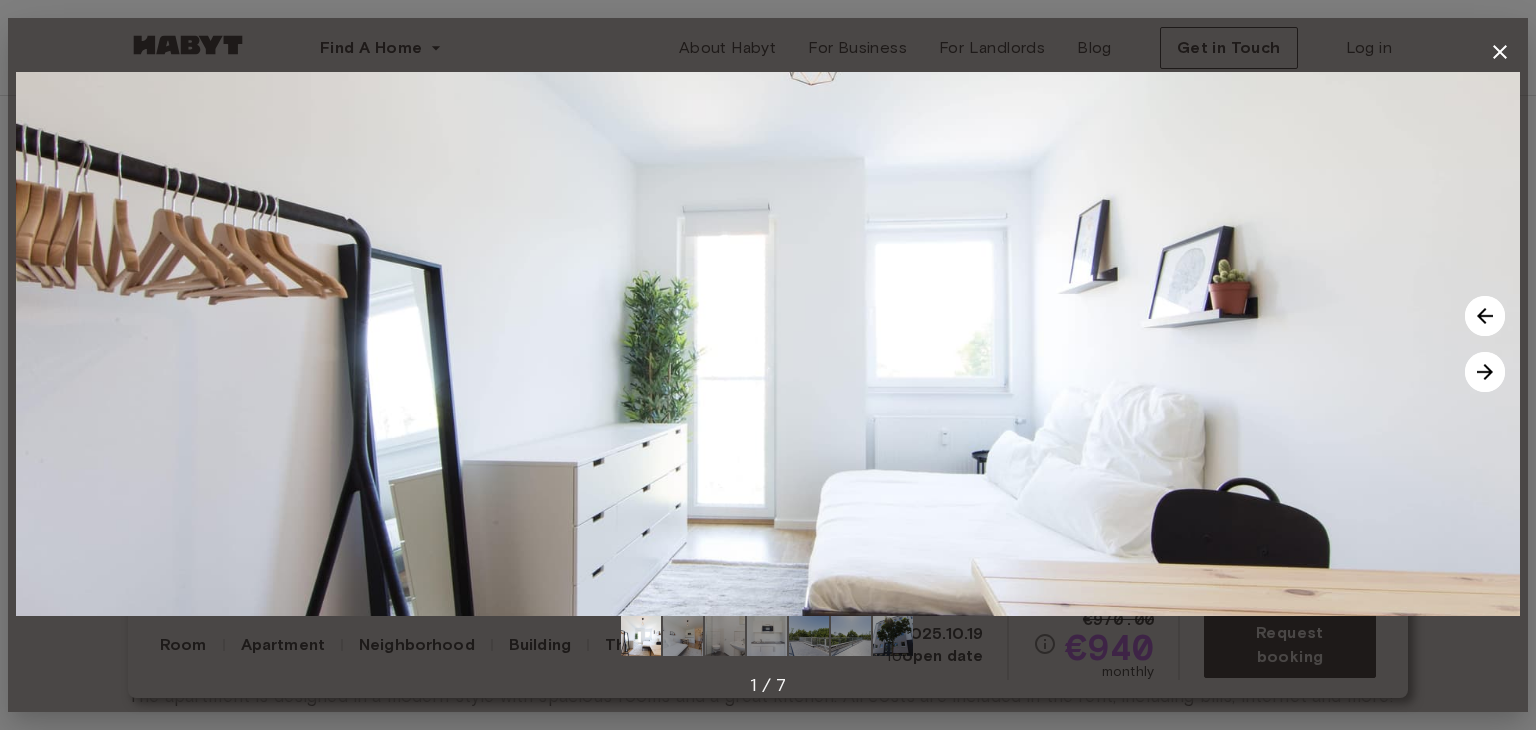 click at bounding box center (1485, 372) 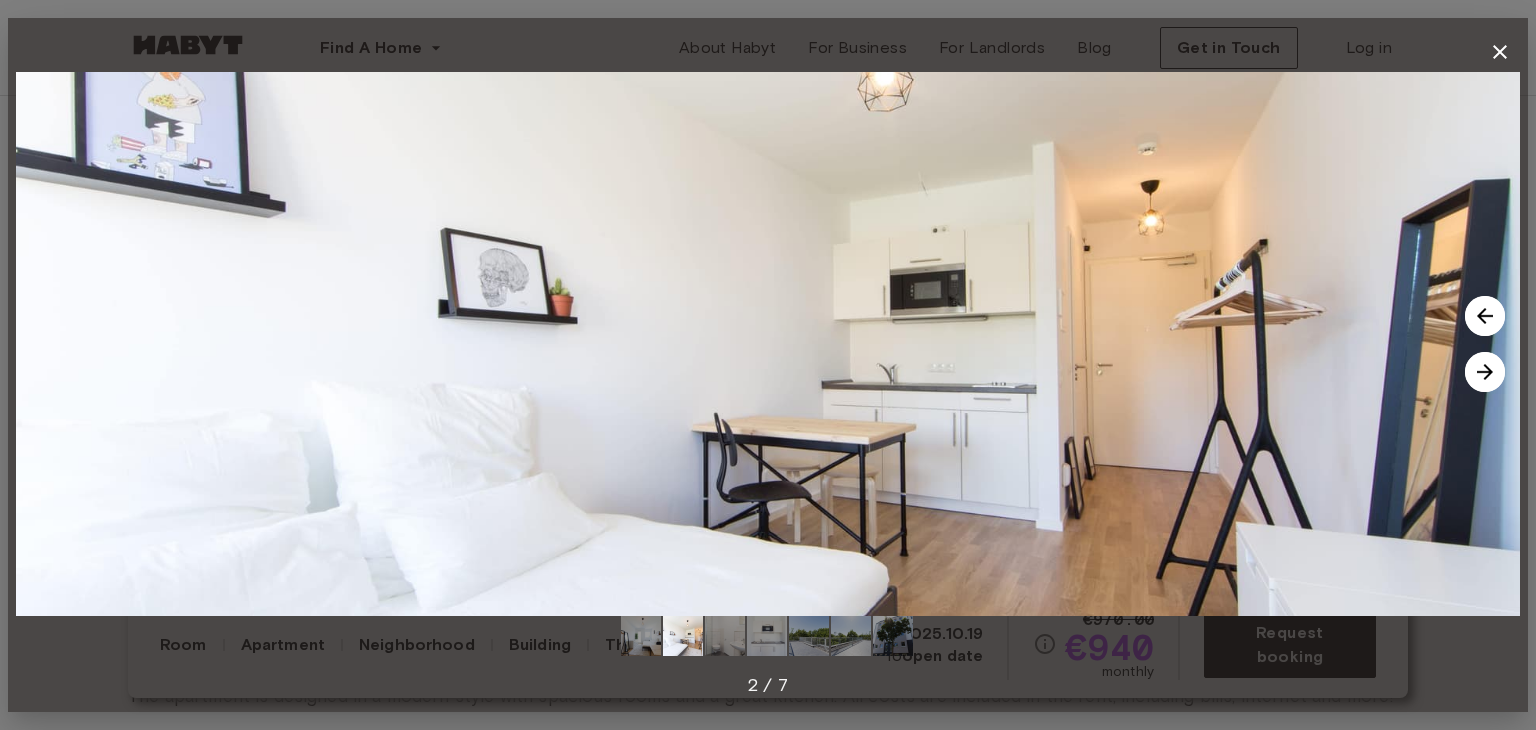 click at bounding box center [1485, 372] 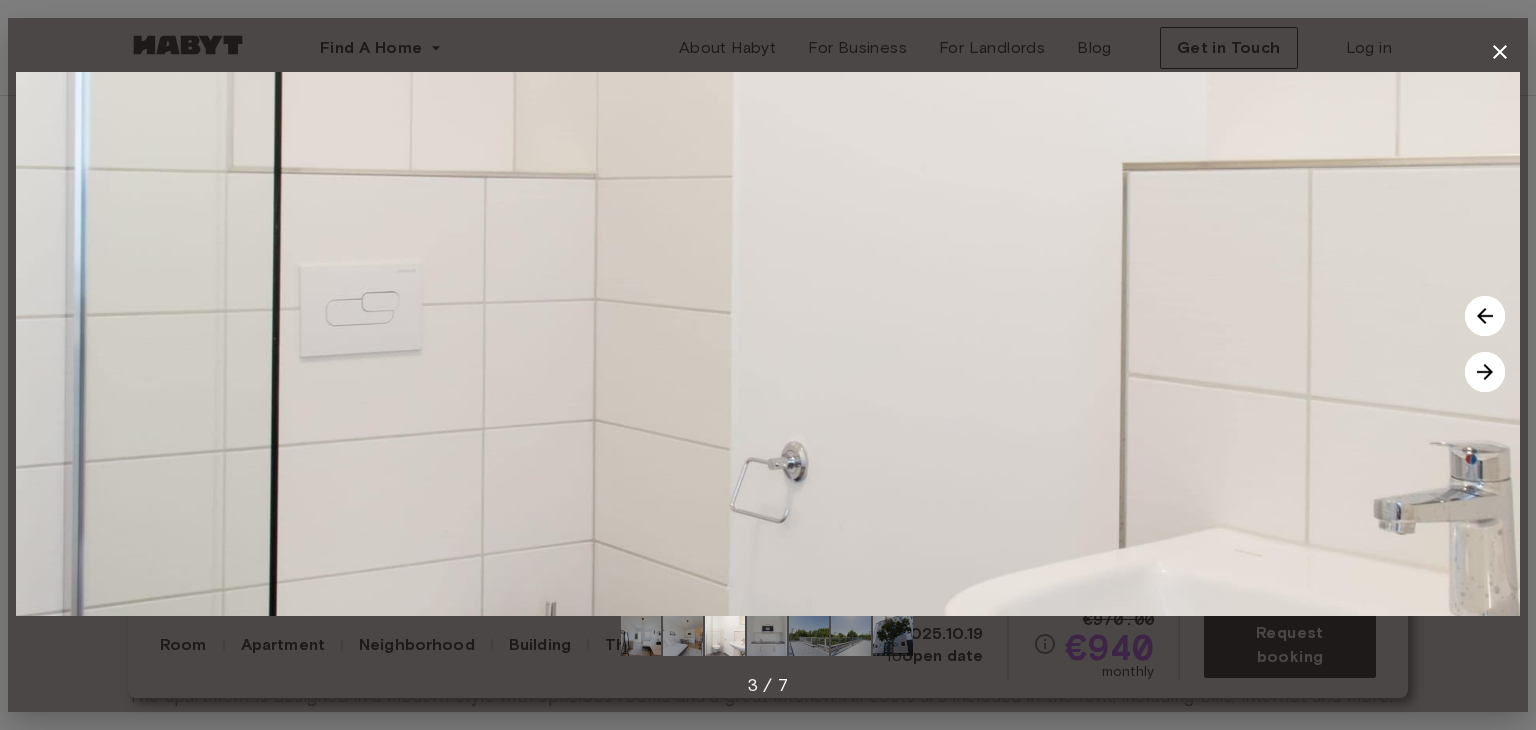 click at bounding box center (1485, 372) 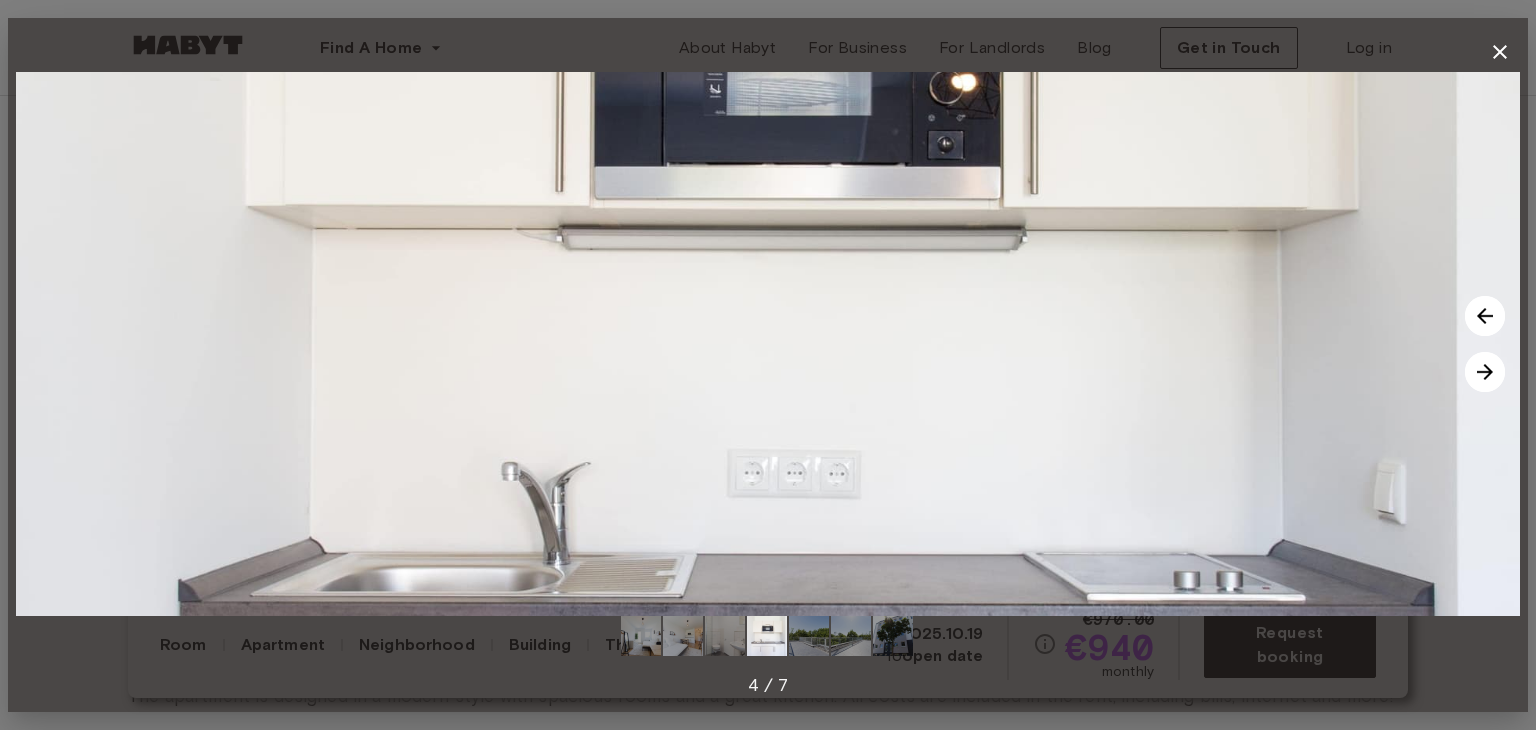 click at bounding box center (1485, 372) 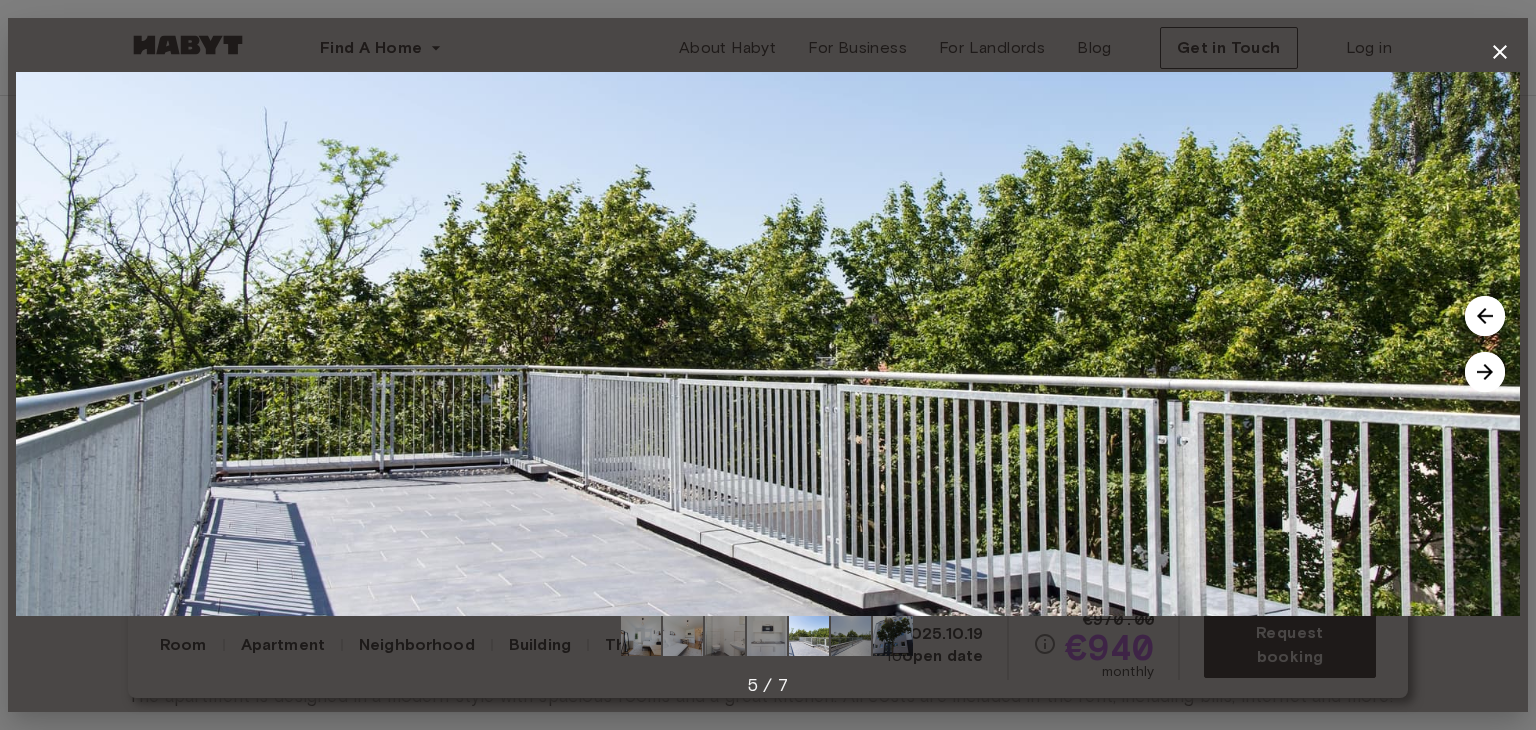 click at bounding box center [1485, 372] 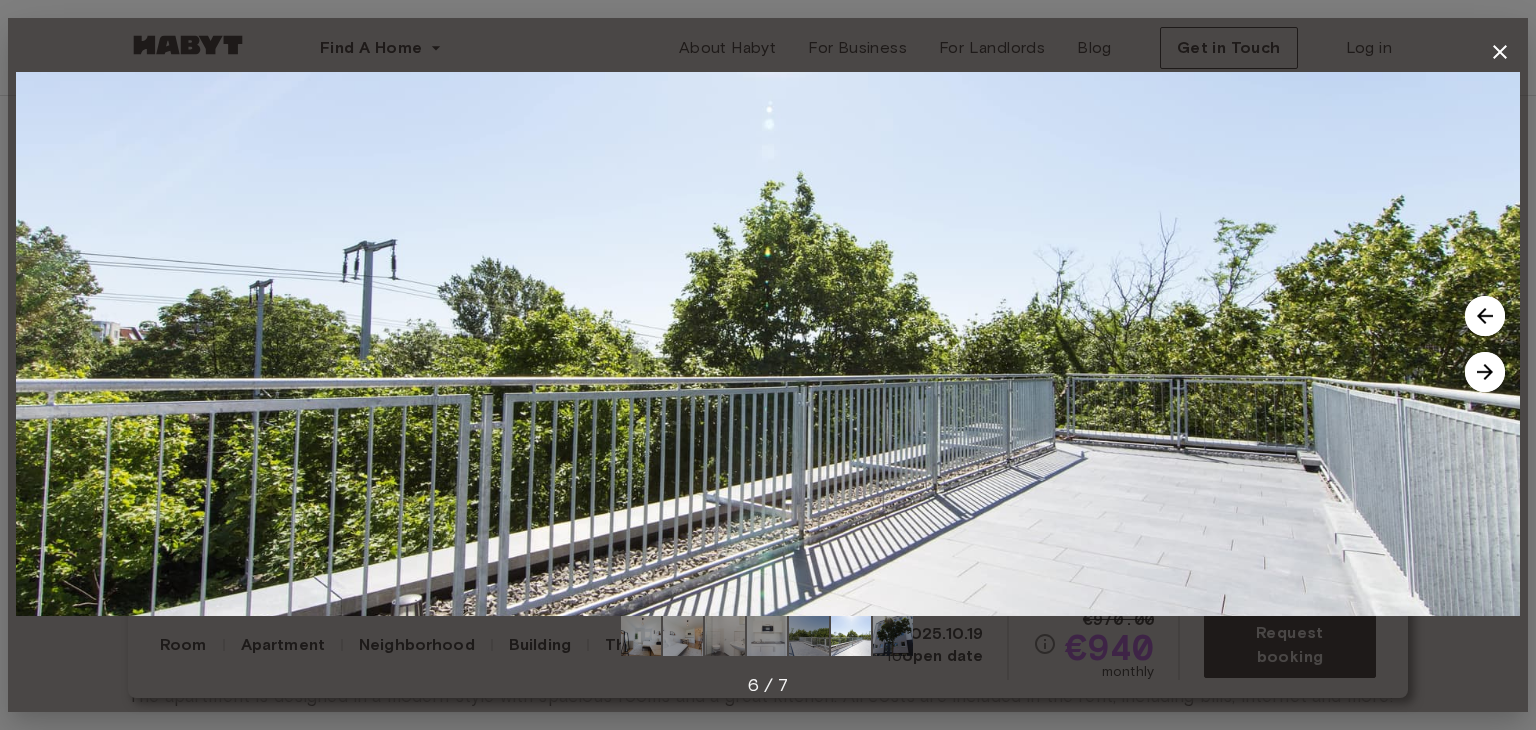click at bounding box center [1485, 372] 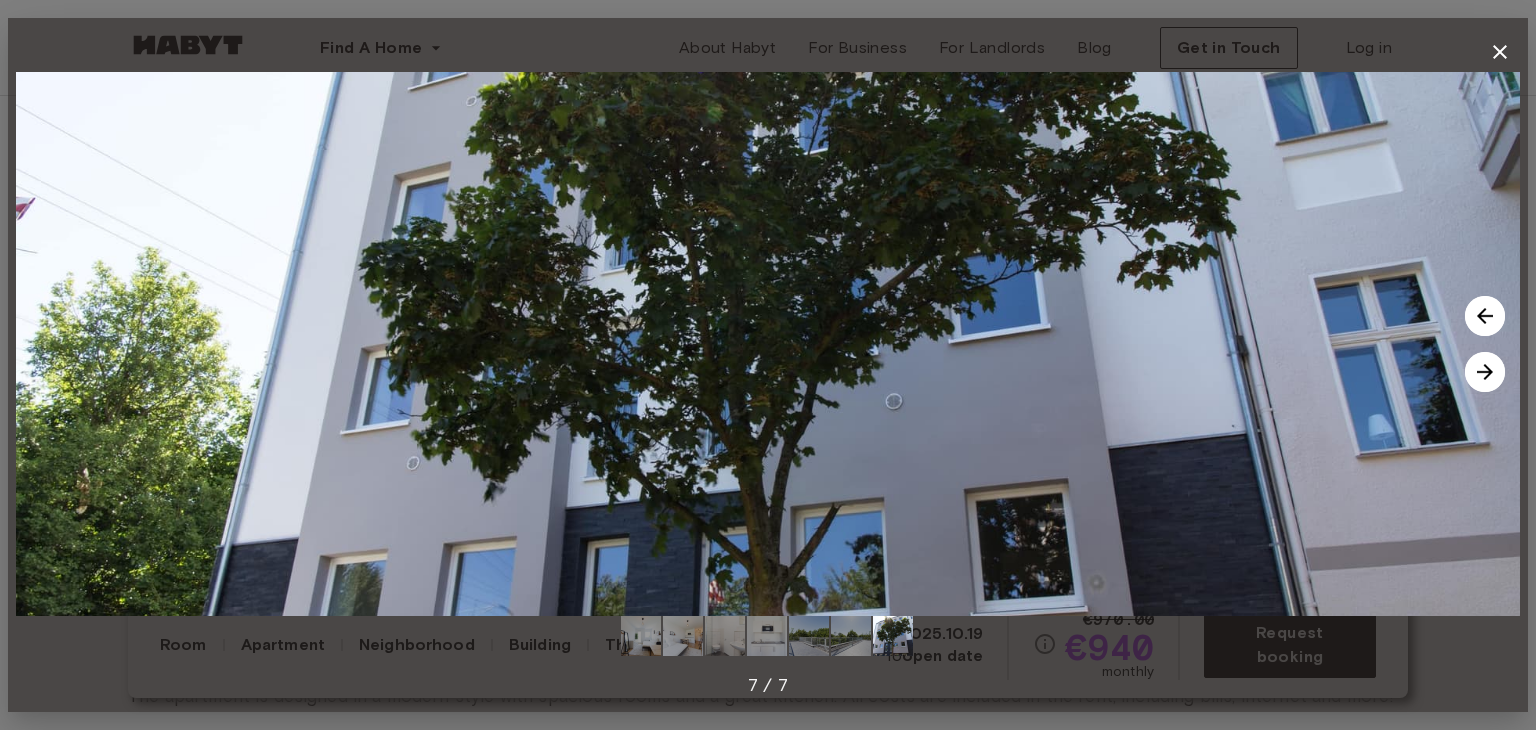 click at bounding box center (1485, 372) 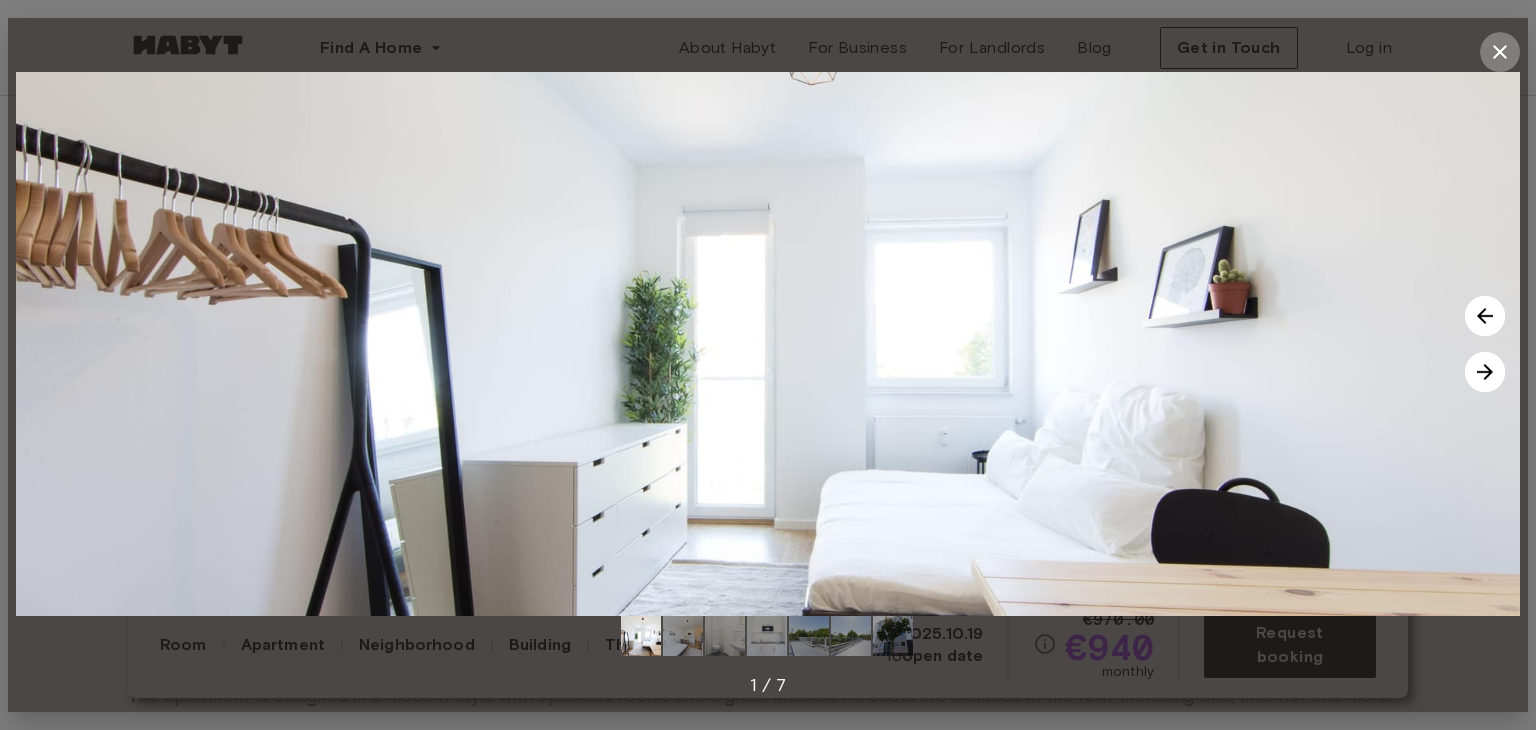 click 